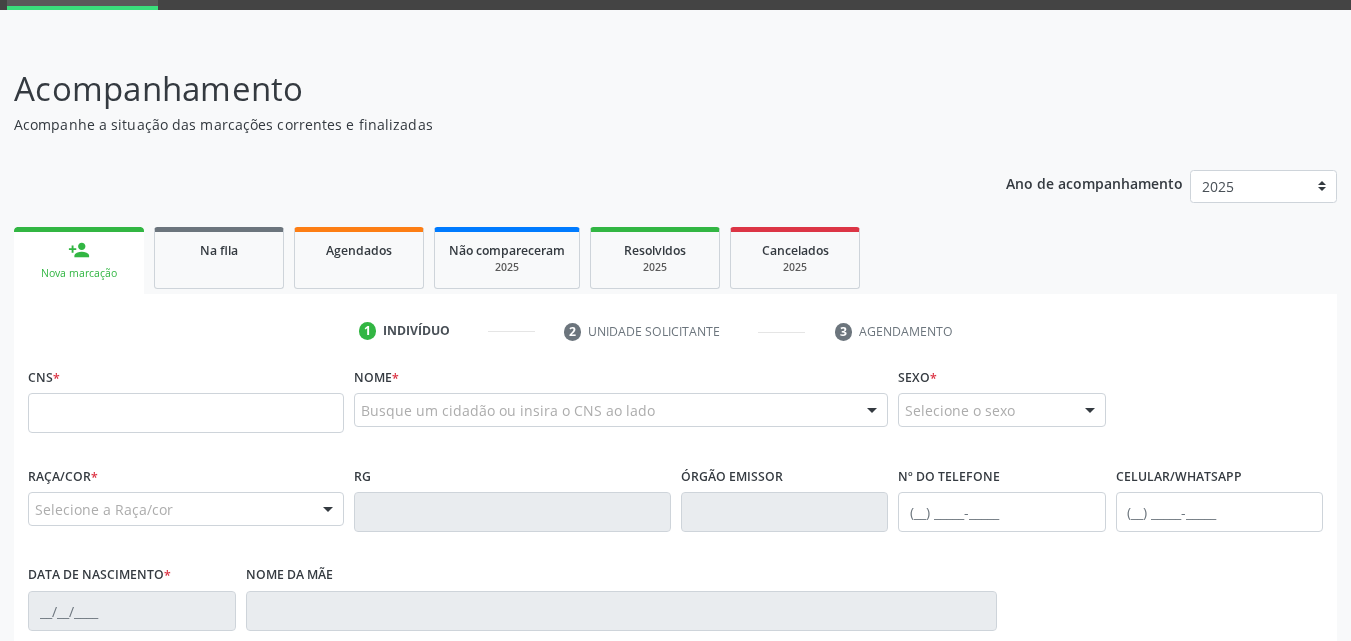 scroll, scrollTop: 0, scrollLeft: 0, axis: both 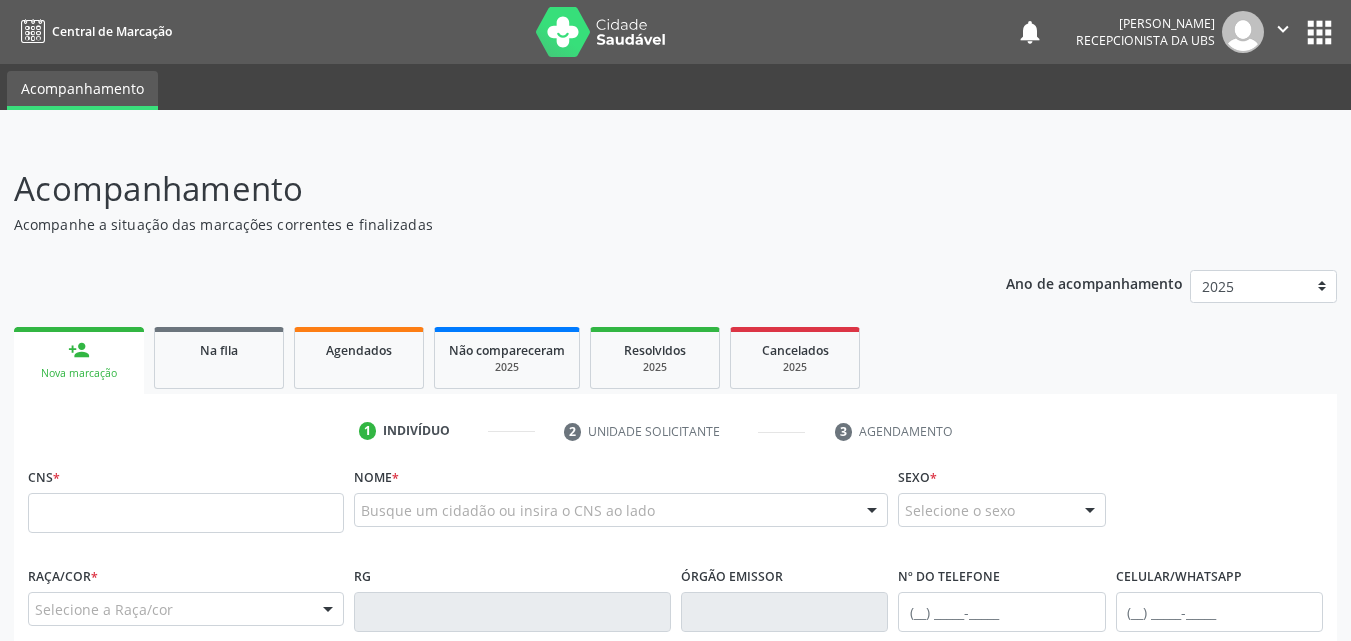 click on "Acompanhamento
Acompanhe a situação das marcações correntes e finalizadas
Relatórios
Ano de acompanhamento
2025
person_add
Nova marcação
Na fila   Agendados   Não compareceram
2025
Resolvidos
2025
Cancelados
2025
1
Indivíduo
2
Unidade solicitante
3
Agendamento
CNS
*
Nome
*
Busque um cidadão ou insira o CNS ao lado
Nenhum resultado encontrado para: "   "
Digite o nome ou CNS para buscar um indivíduo
Sexo
*
Selecione o sexo
Masculino   Feminino
Nenhum resultado encontrado para: "   "
Não há nenhuma opção para ser exibida.
Raça/cor
*
Selecione a Raça/cor" at bounding box center (675, 631) 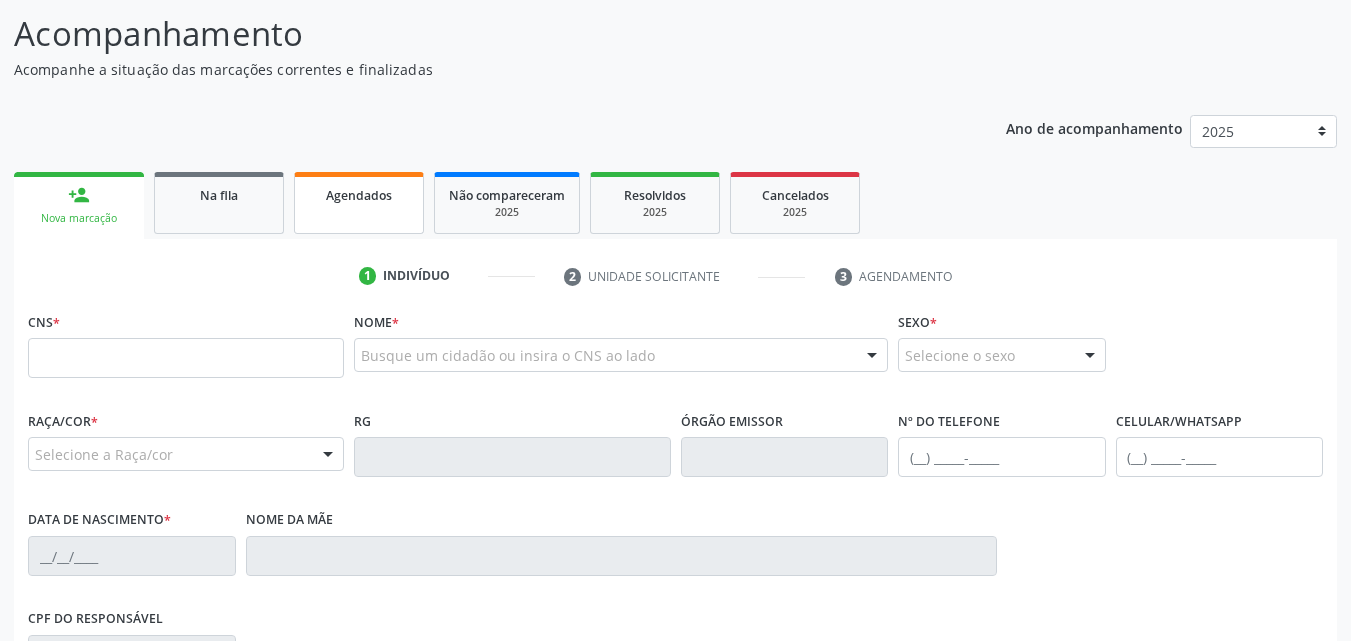 scroll, scrollTop: 271, scrollLeft: 0, axis: vertical 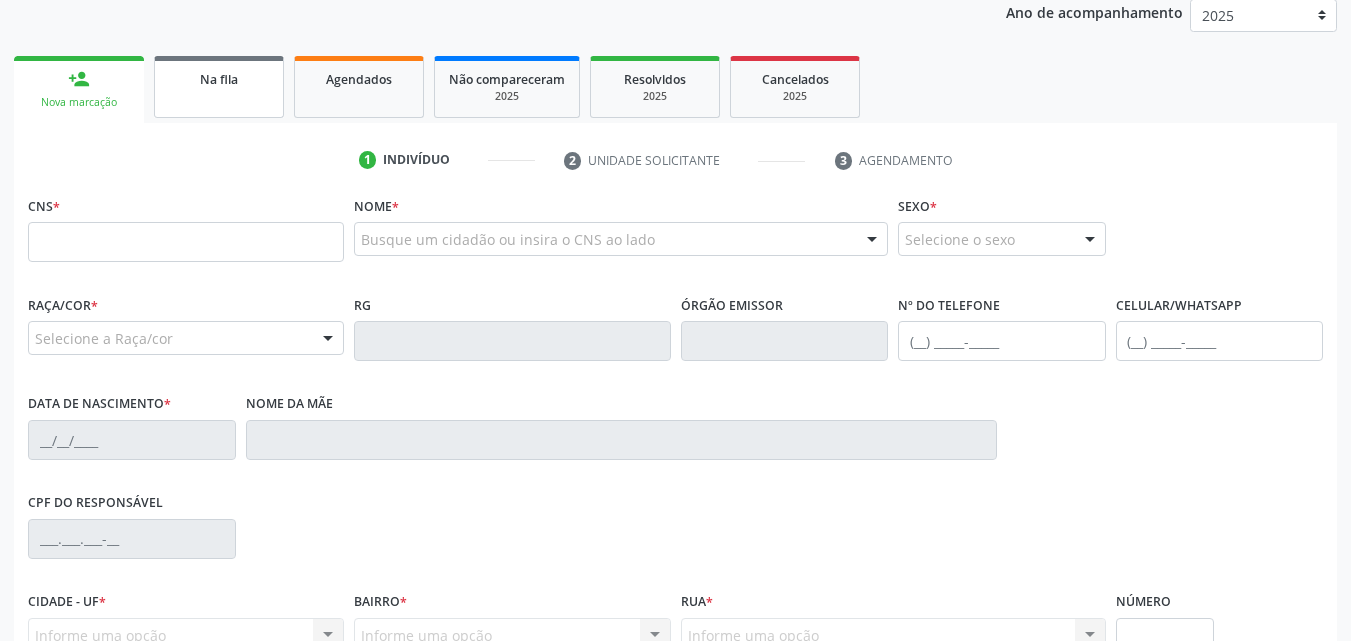 click on "Na fila" at bounding box center [219, 87] 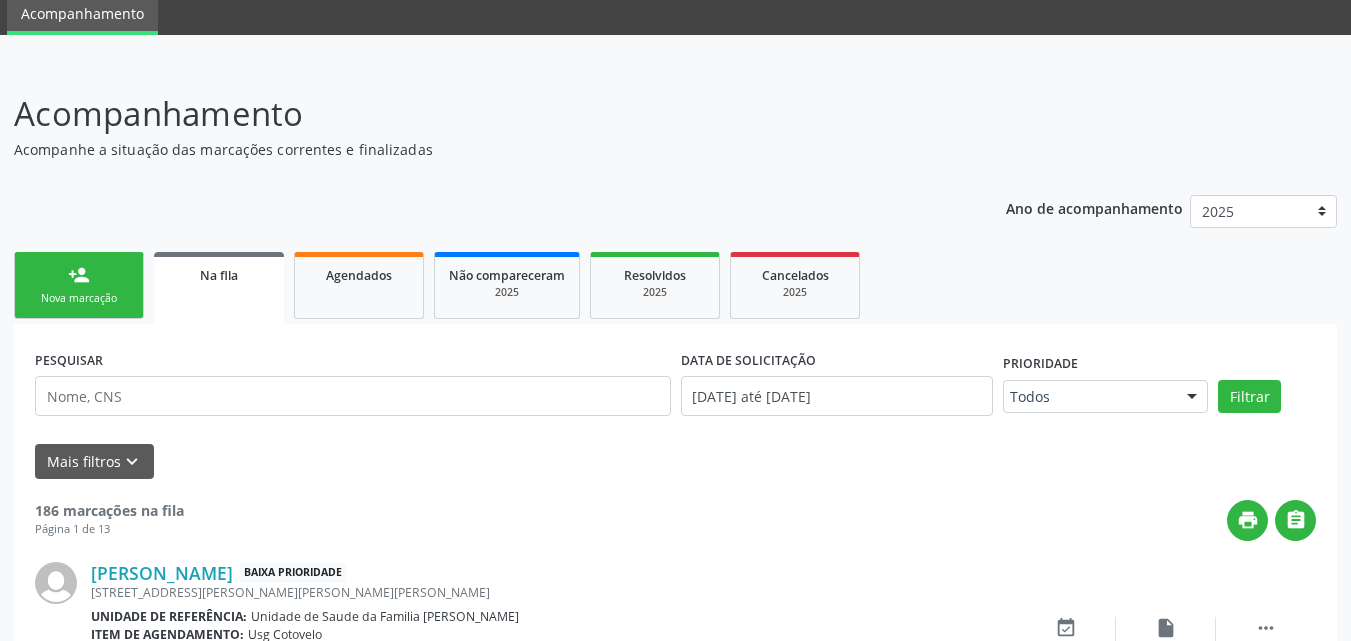 scroll, scrollTop: 271, scrollLeft: 0, axis: vertical 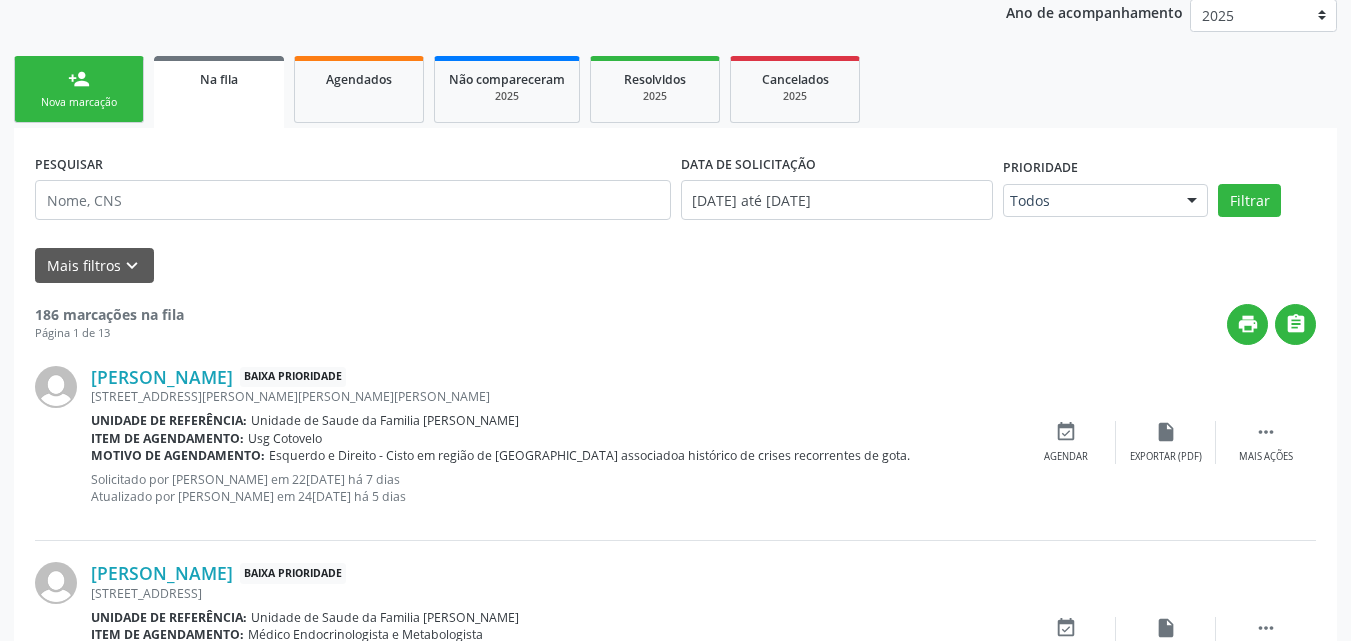 click on "[STREET_ADDRESS][PERSON_NAME][PERSON_NAME][PERSON_NAME]" at bounding box center (553, 396) 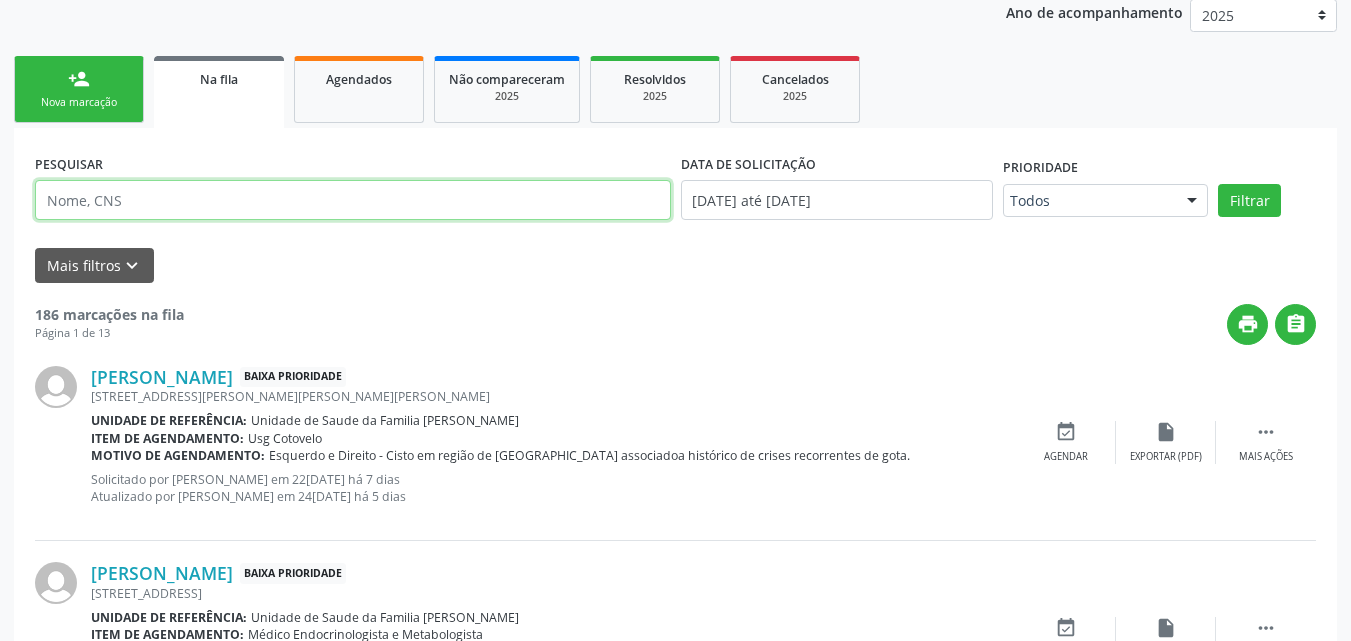 click at bounding box center (353, 200) 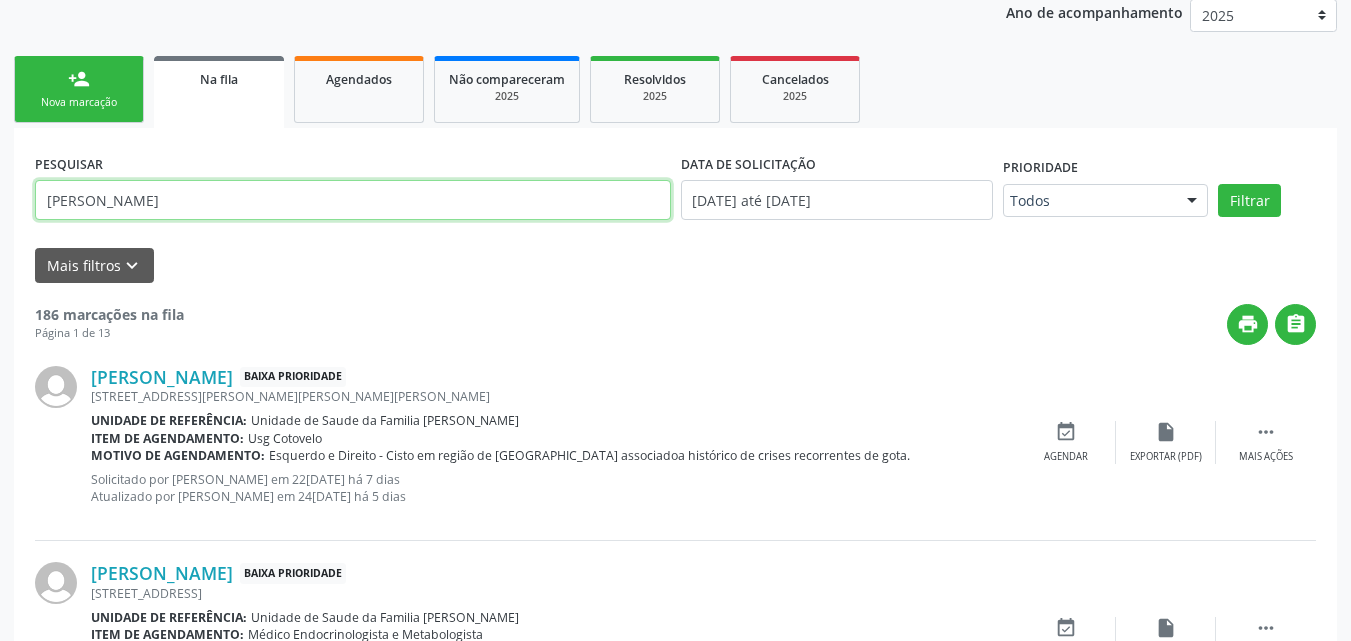 type on "[PERSON_NAME]" 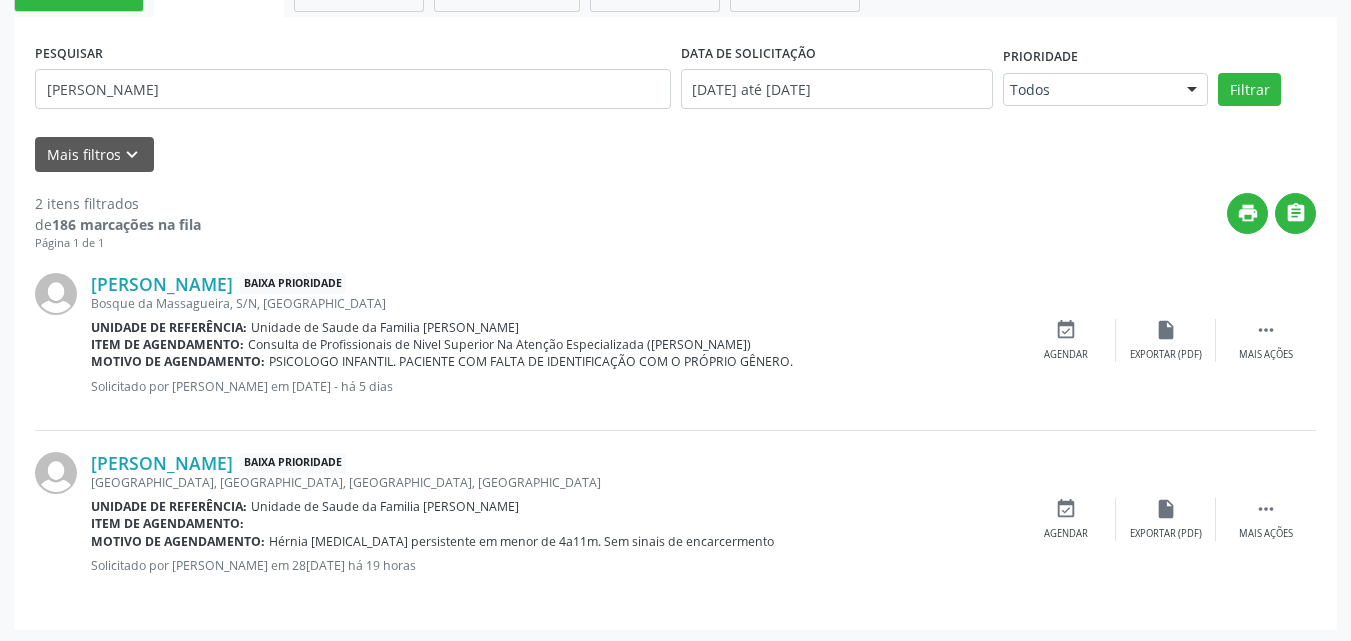 scroll, scrollTop: 385, scrollLeft: 0, axis: vertical 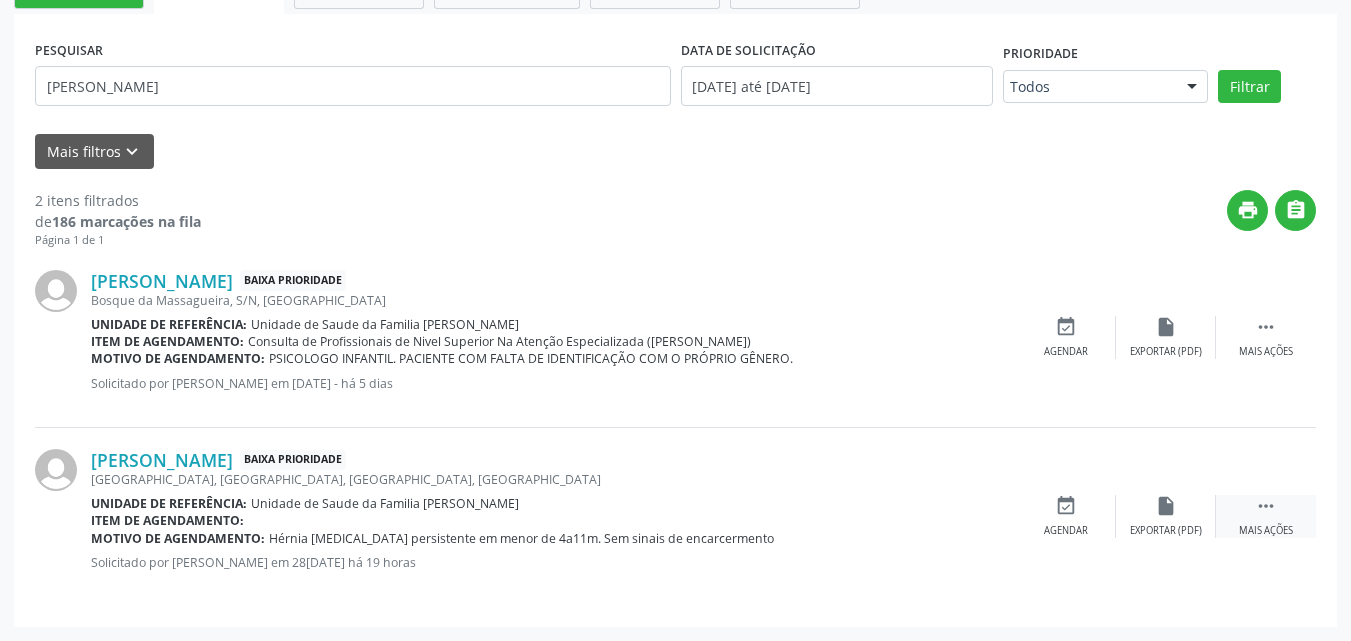 click on "
Mais ações" at bounding box center (1266, 516) 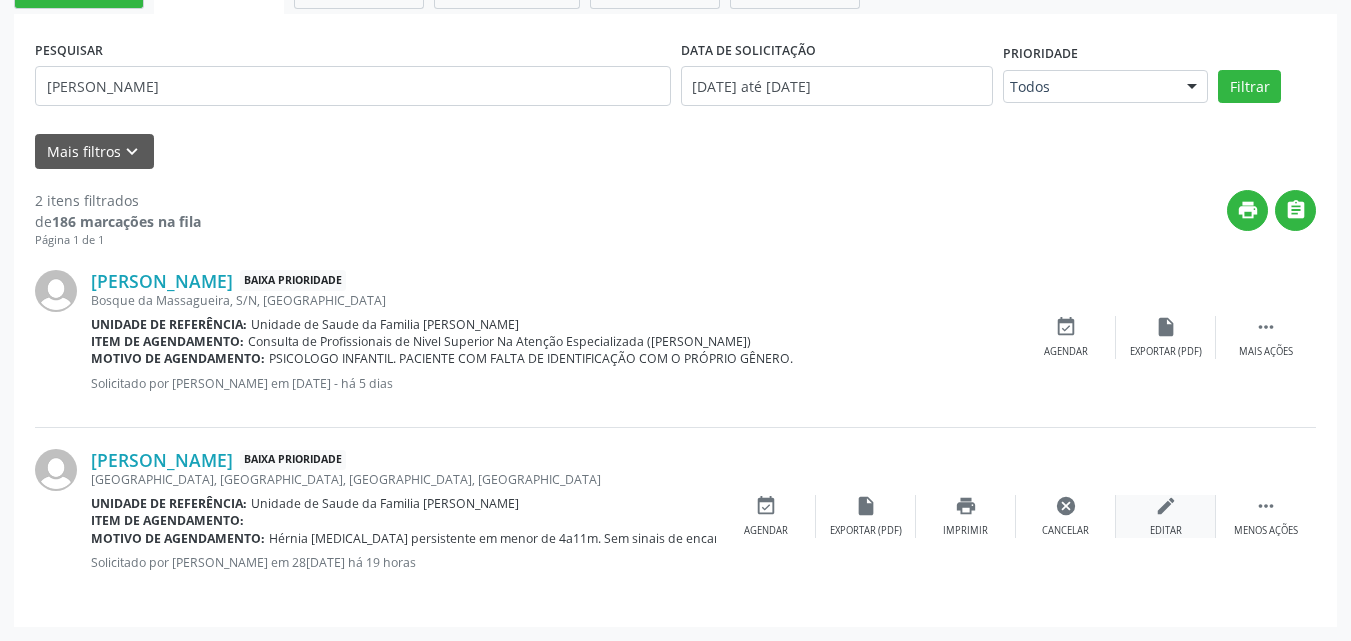 click on "edit
Editar" at bounding box center (1166, 516) 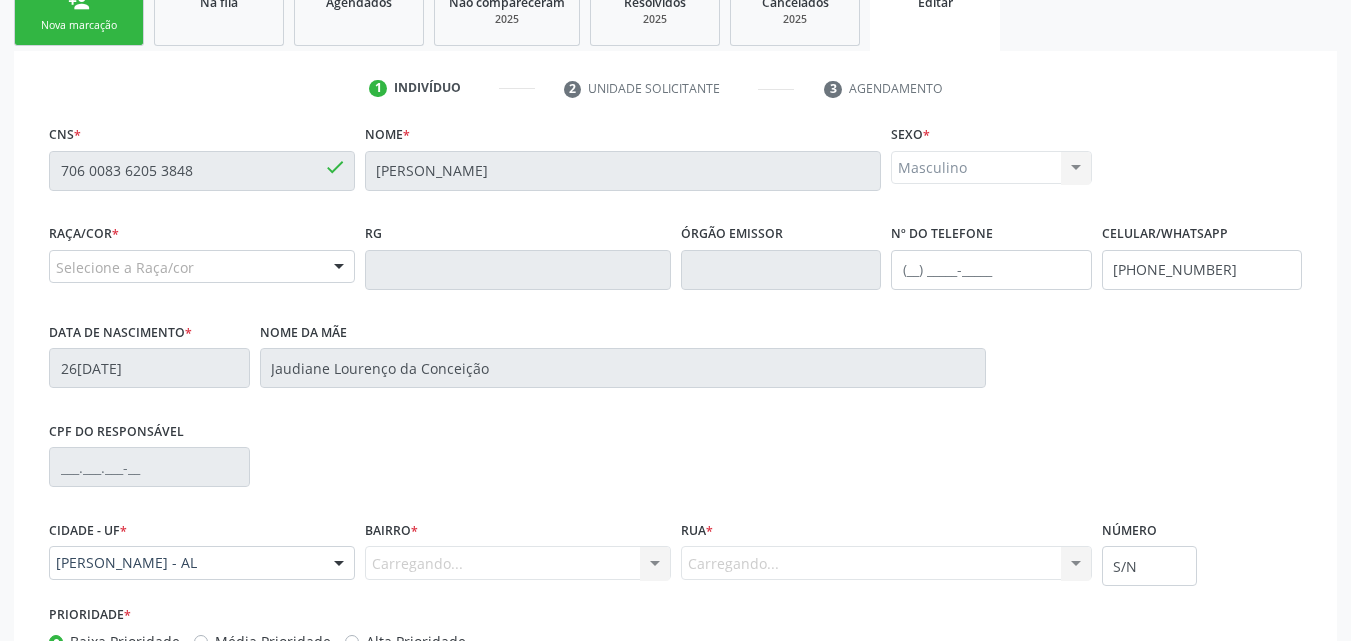 scroll, scrollTop: 498, scrollLeft: 0, axis: vertical 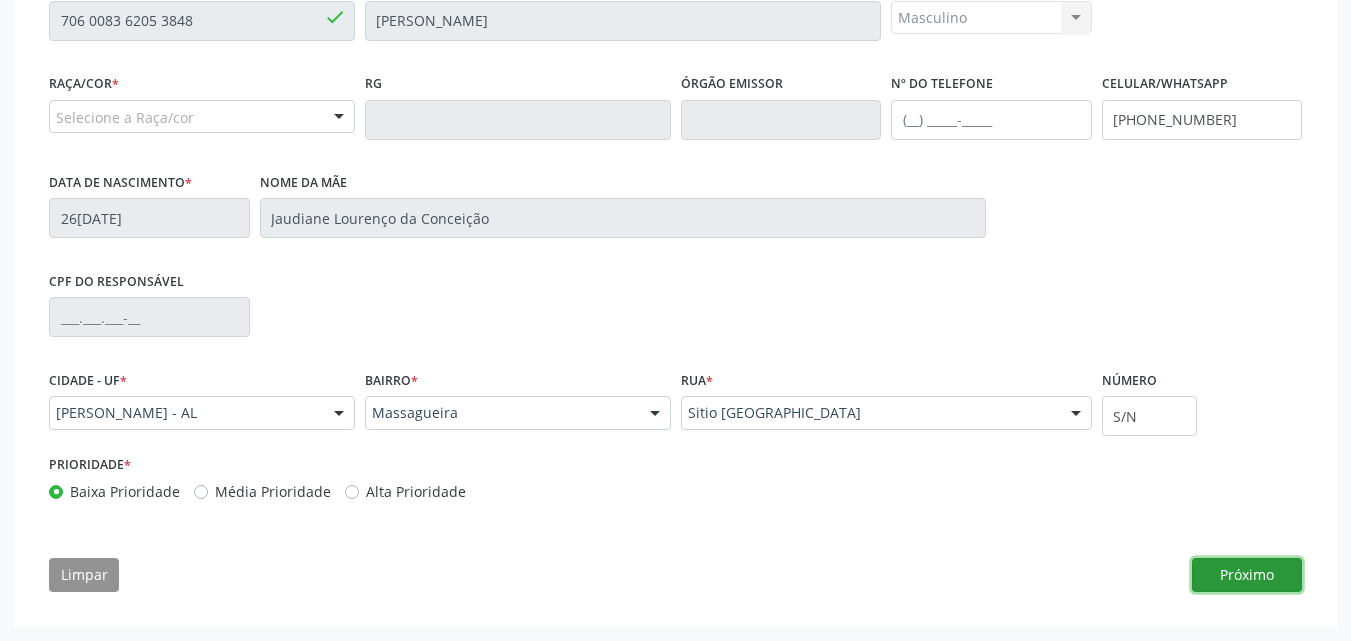 click on "Próximo" at bounding box center [1247, 575] 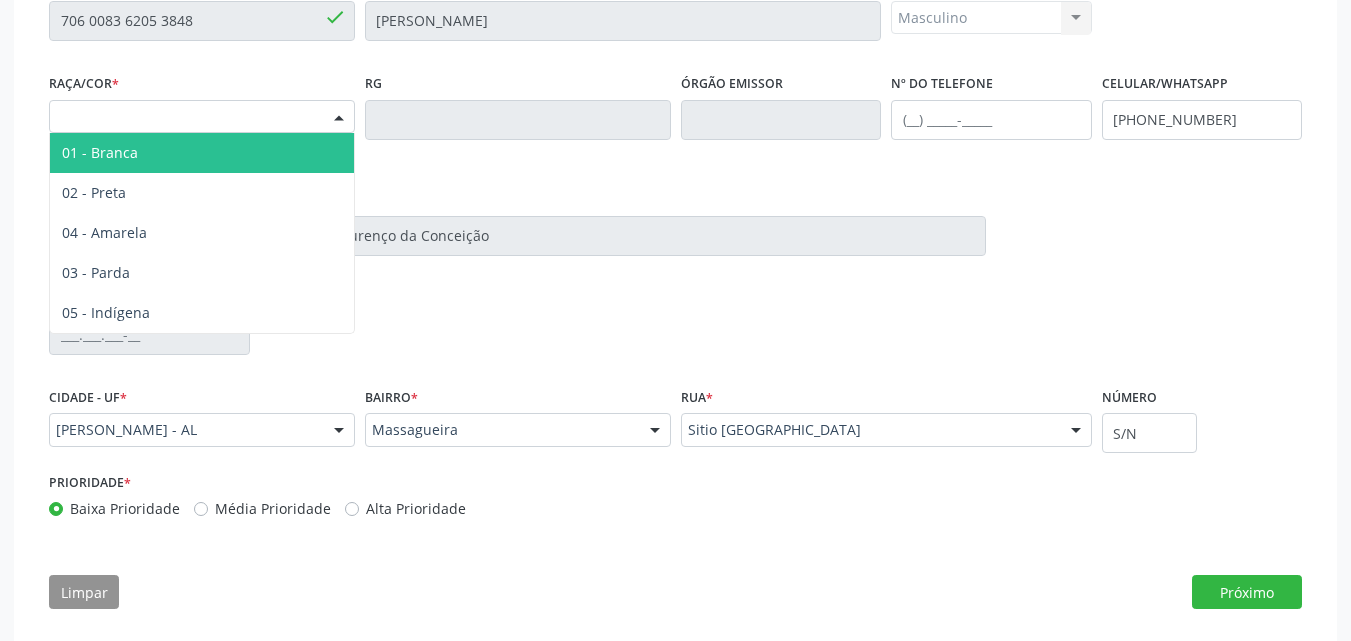 click on "Selecione a Raça/cor" at bounding box center (202, 117) 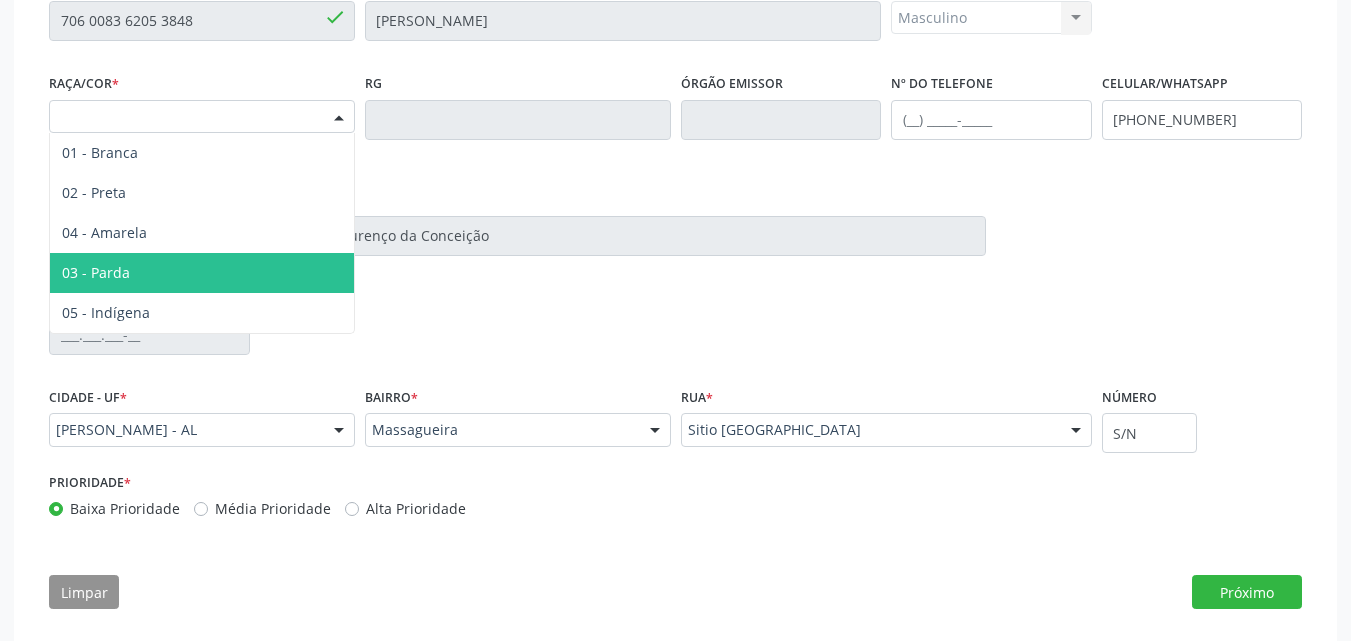 click on "03 - Parda" at bounding box center (202, 273) 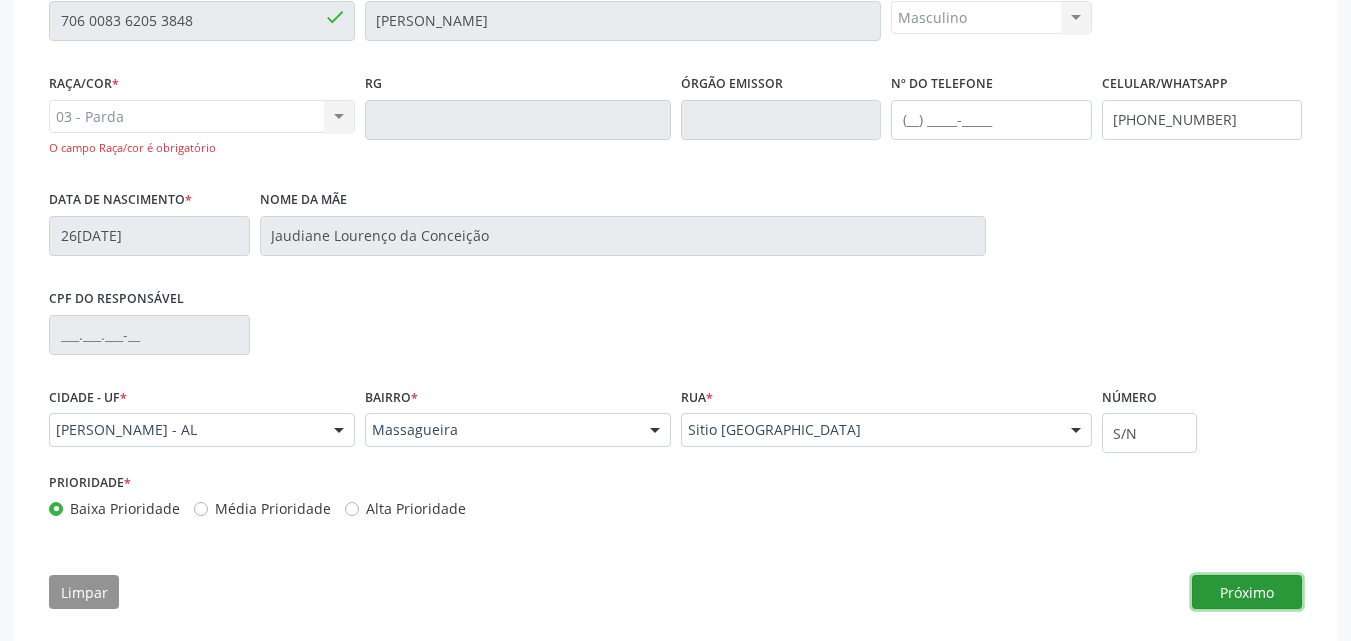 click on "Próximo" at bounding box center [1247, 592] 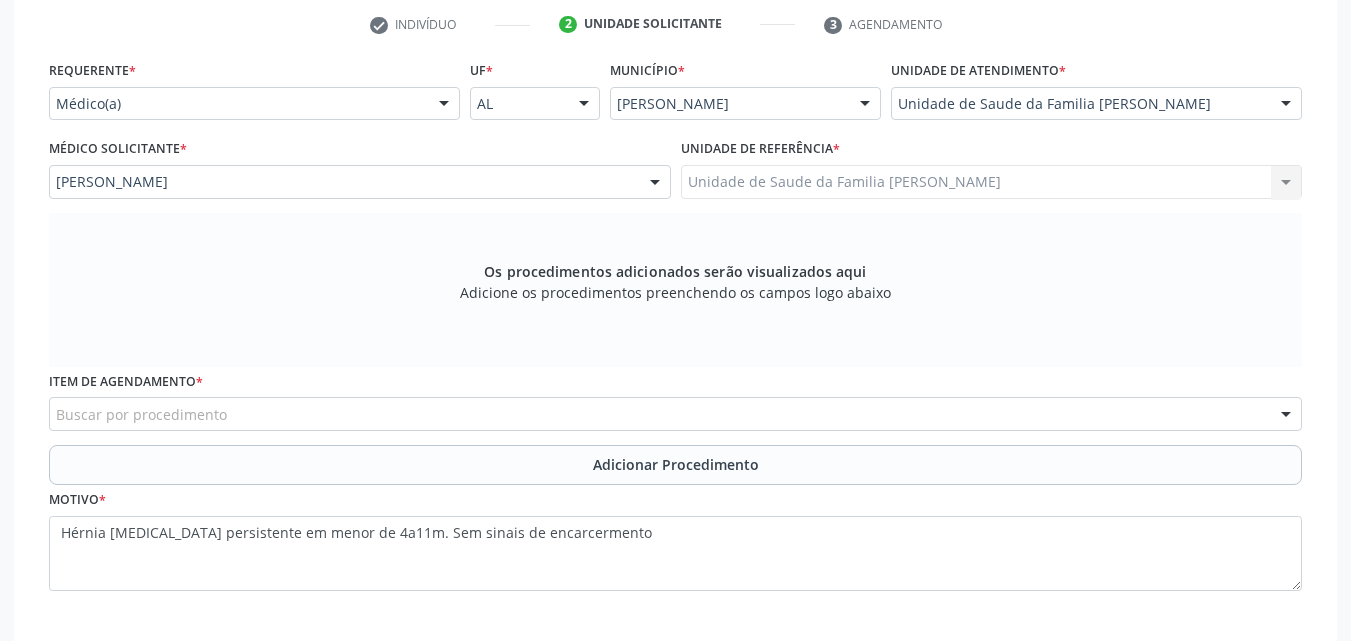 scroll, scrollTop: 498, scrollLeft: 0, axis: vertical 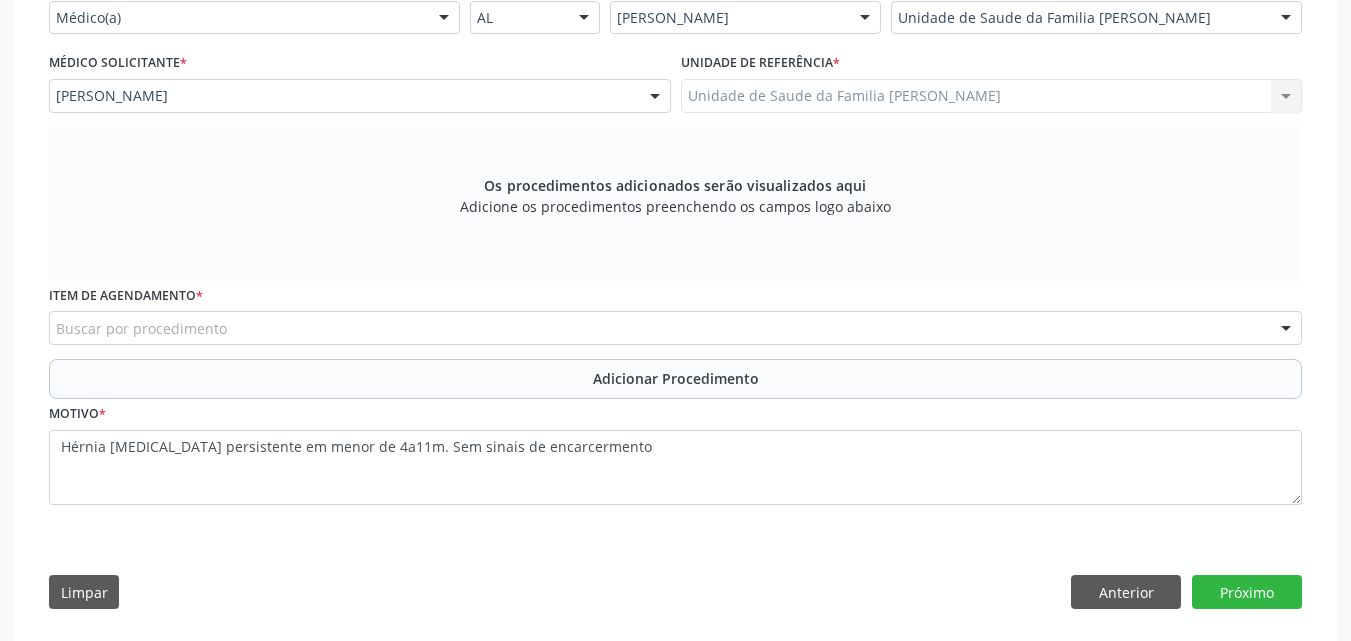 click on "Buscar por procedimento" at bounding box center (675, 328) 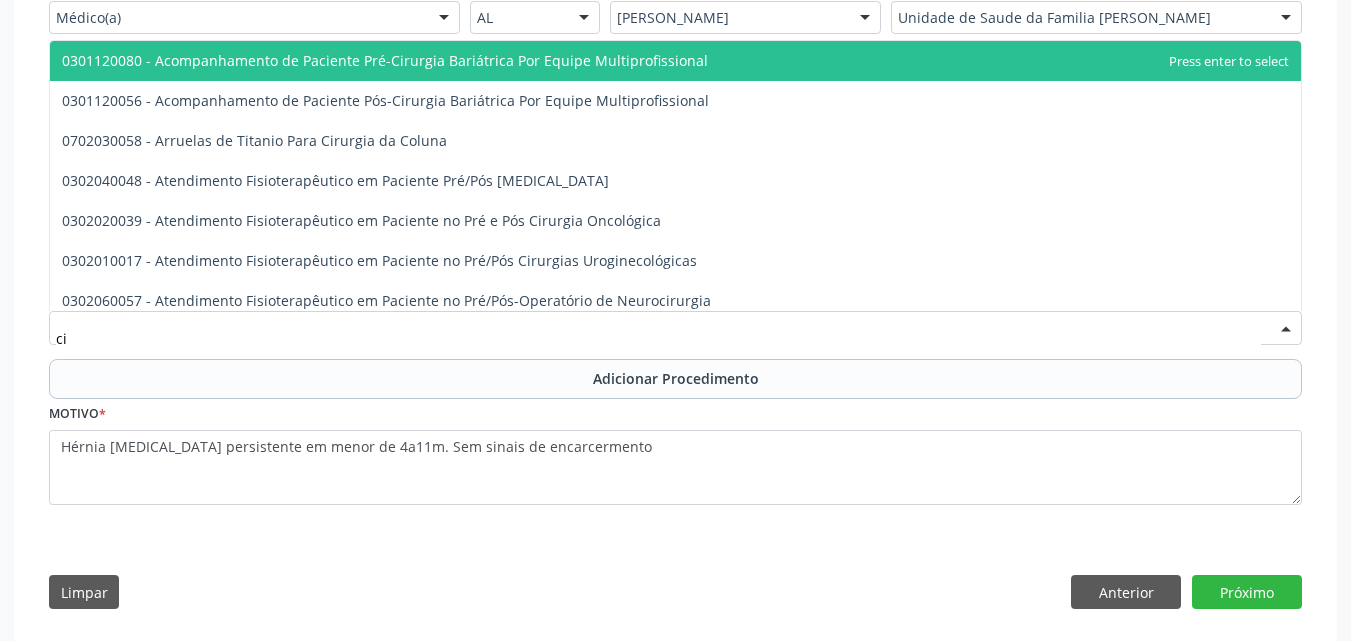 type on "c" 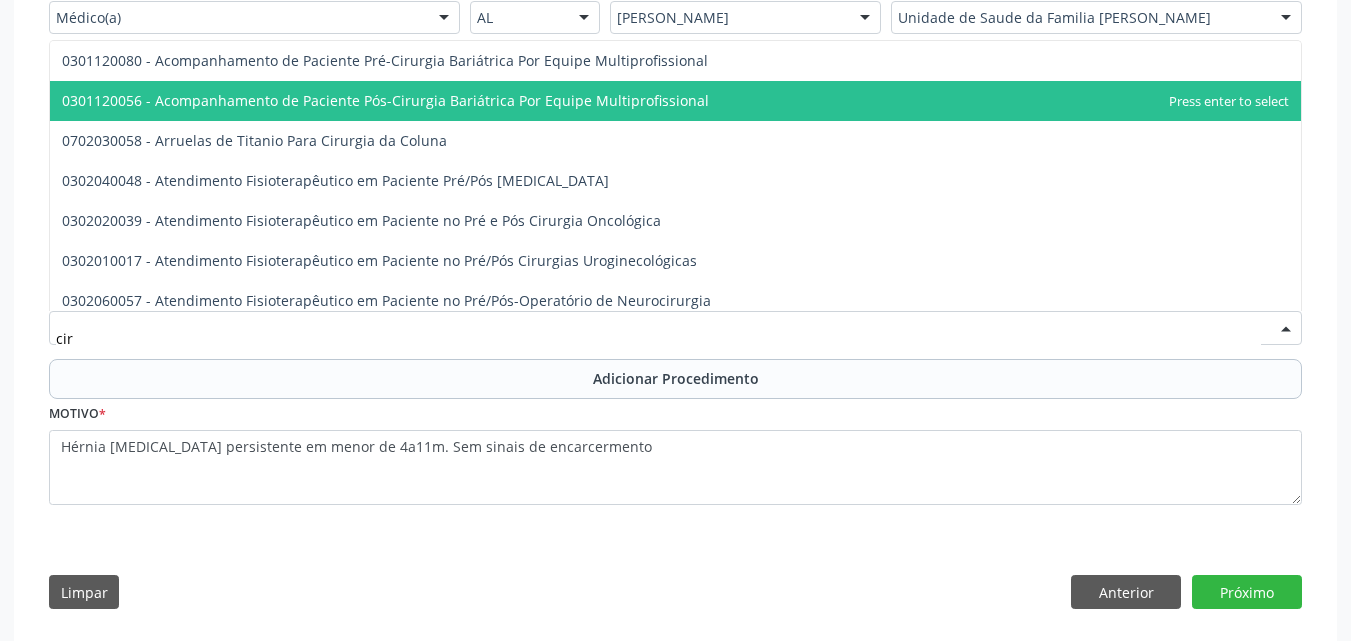 scroll, scrollTop: 398, scrollLeft: 0, axis: vertical 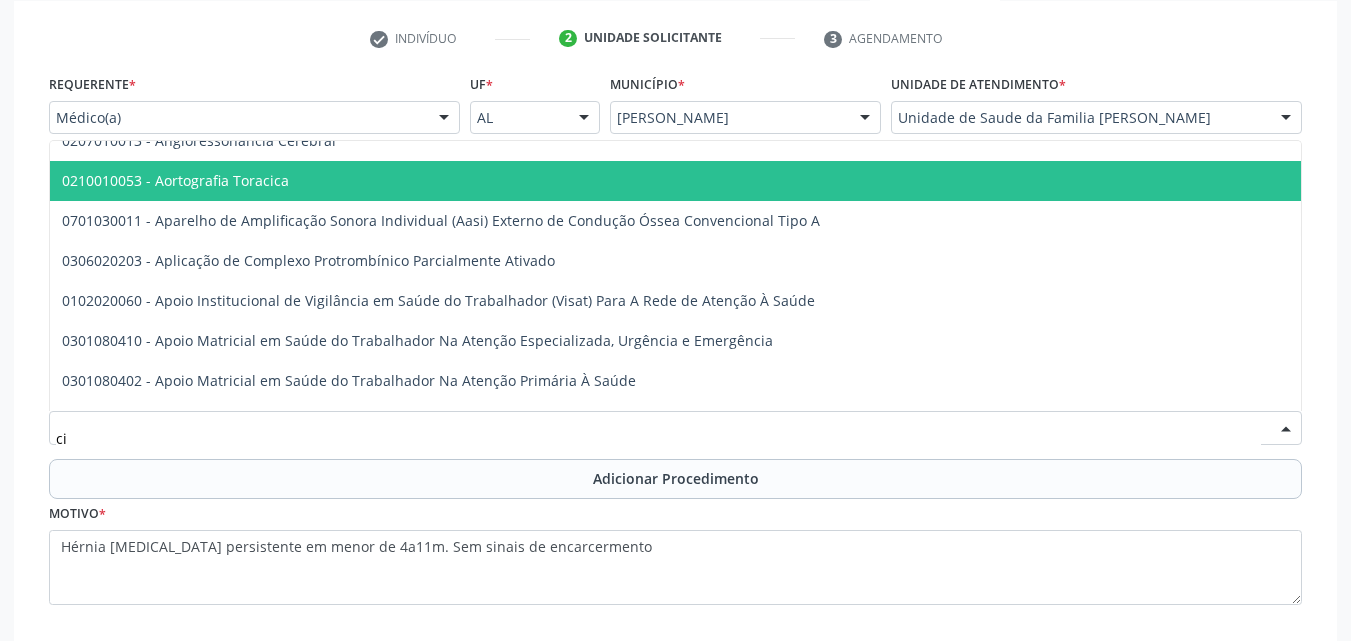 type on "c" 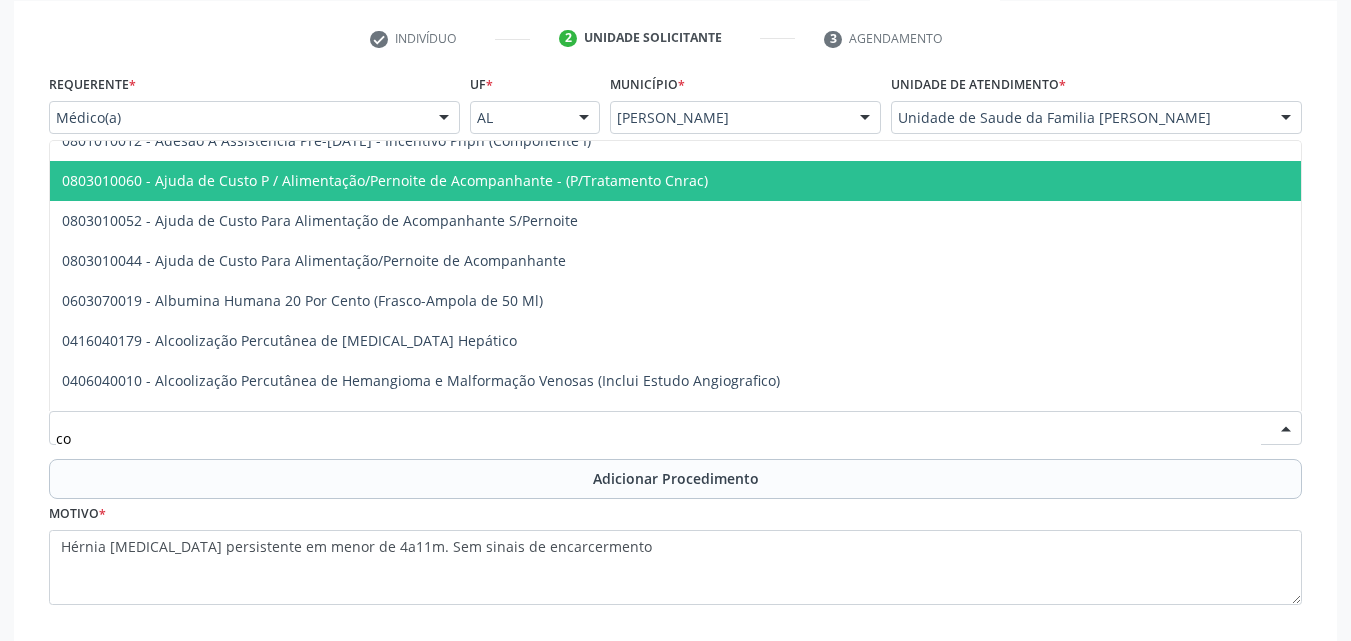type on "c" 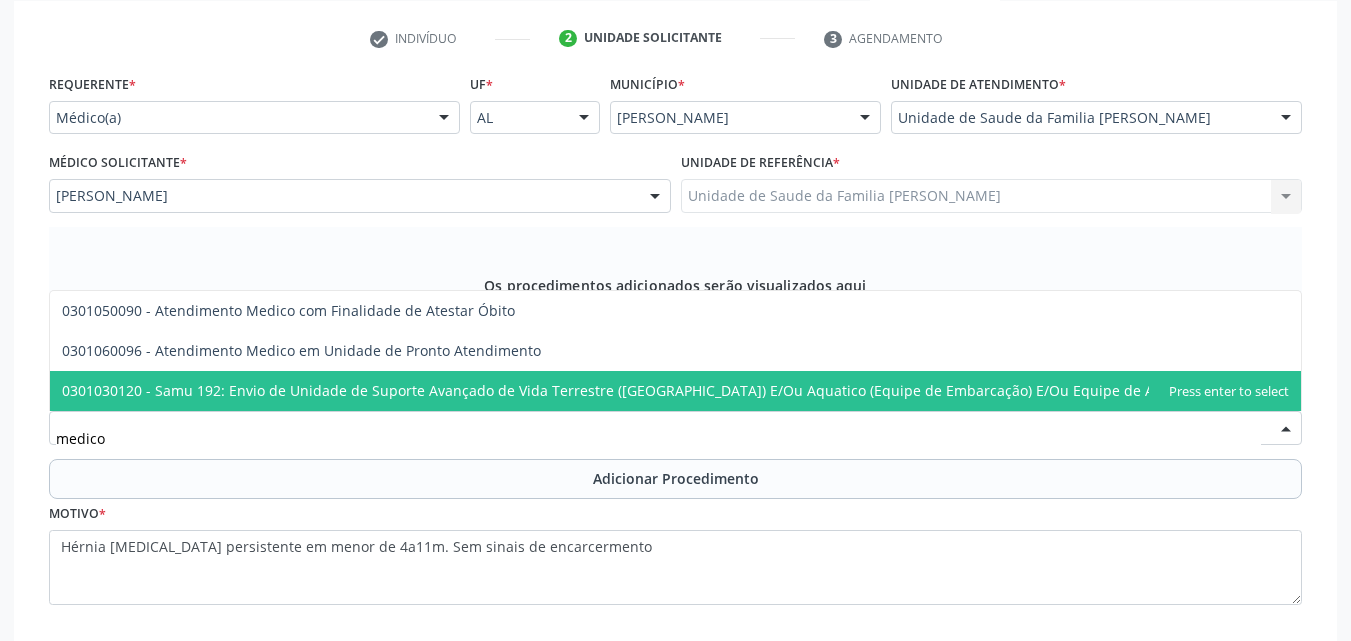 scroll, scrollTop: 0, scrollLeft: 0, axis: both 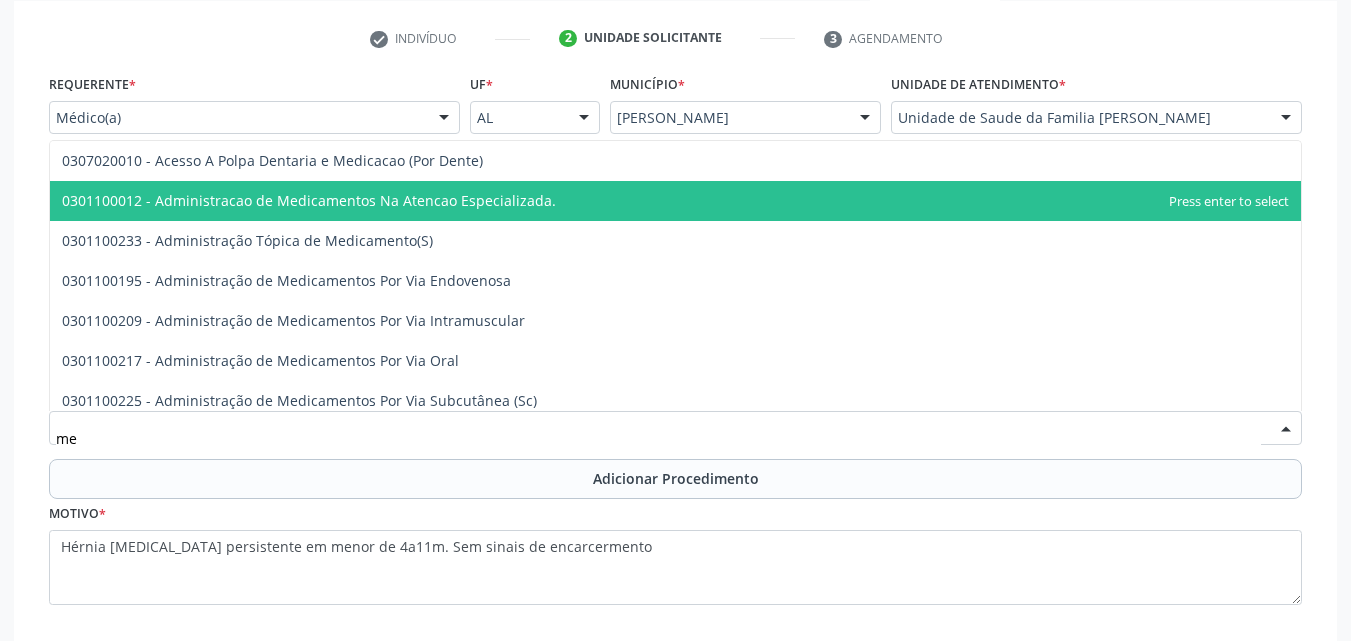 type on "m" 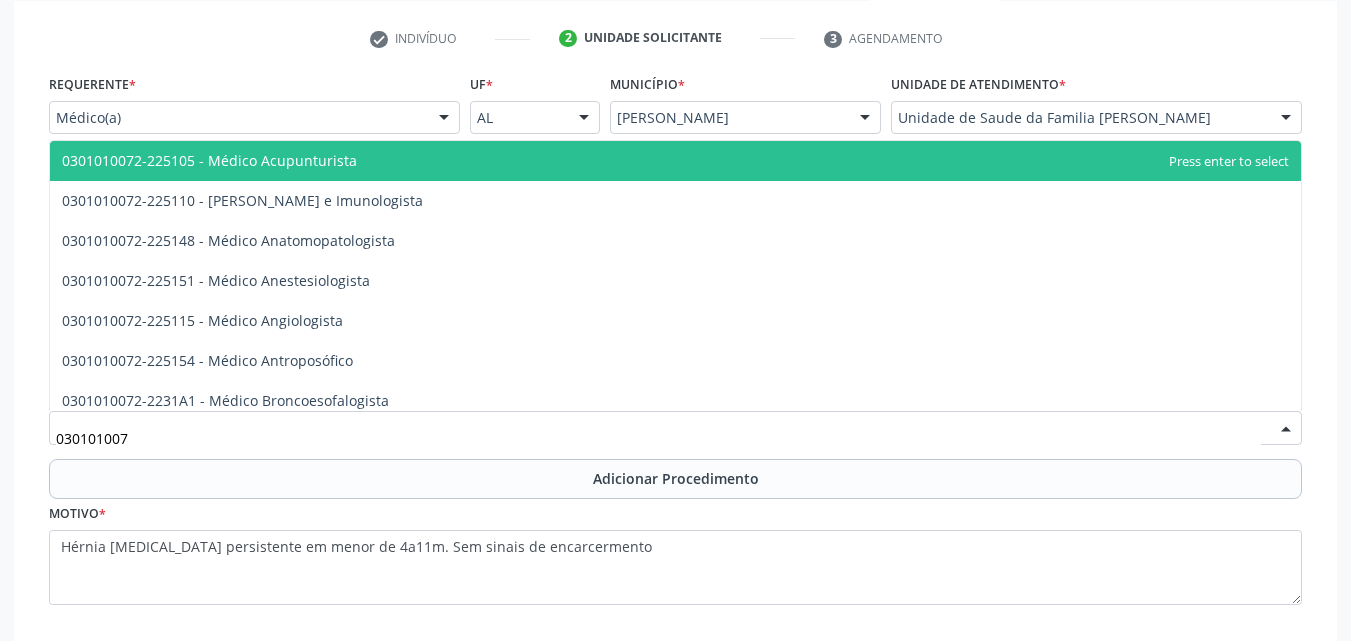 type on "0301010072" 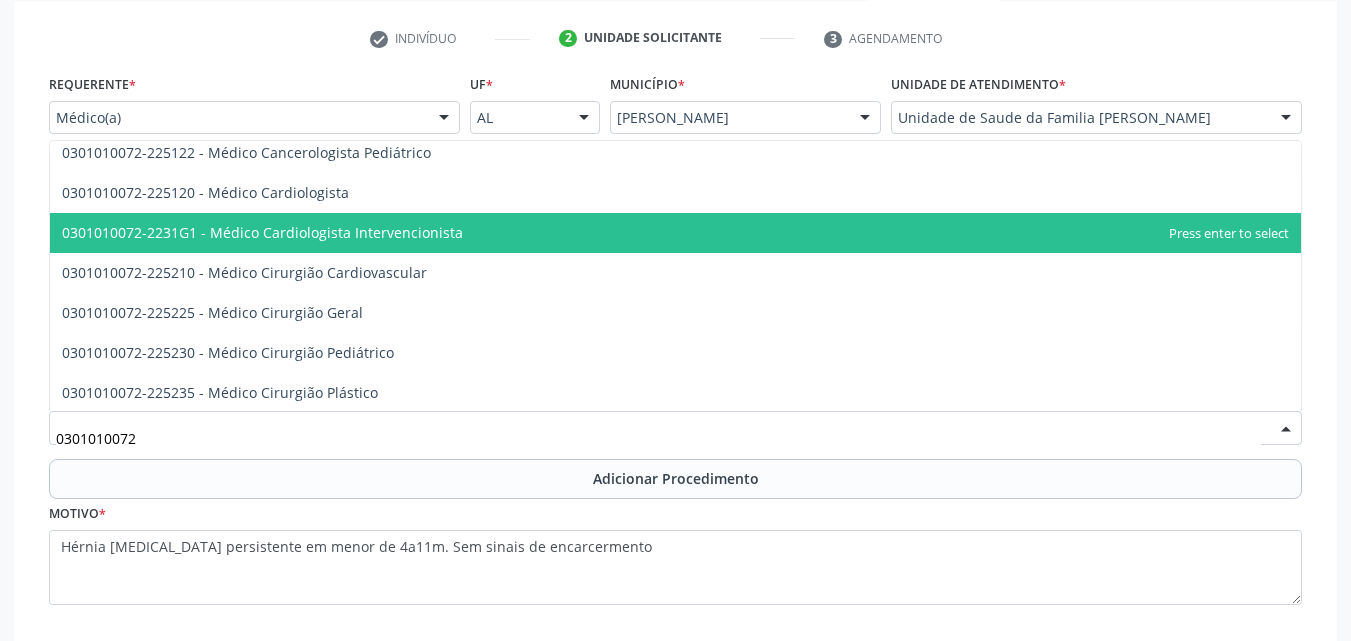 scroll, scrollTop: 330, scrollLeft: 0, axis: vertical 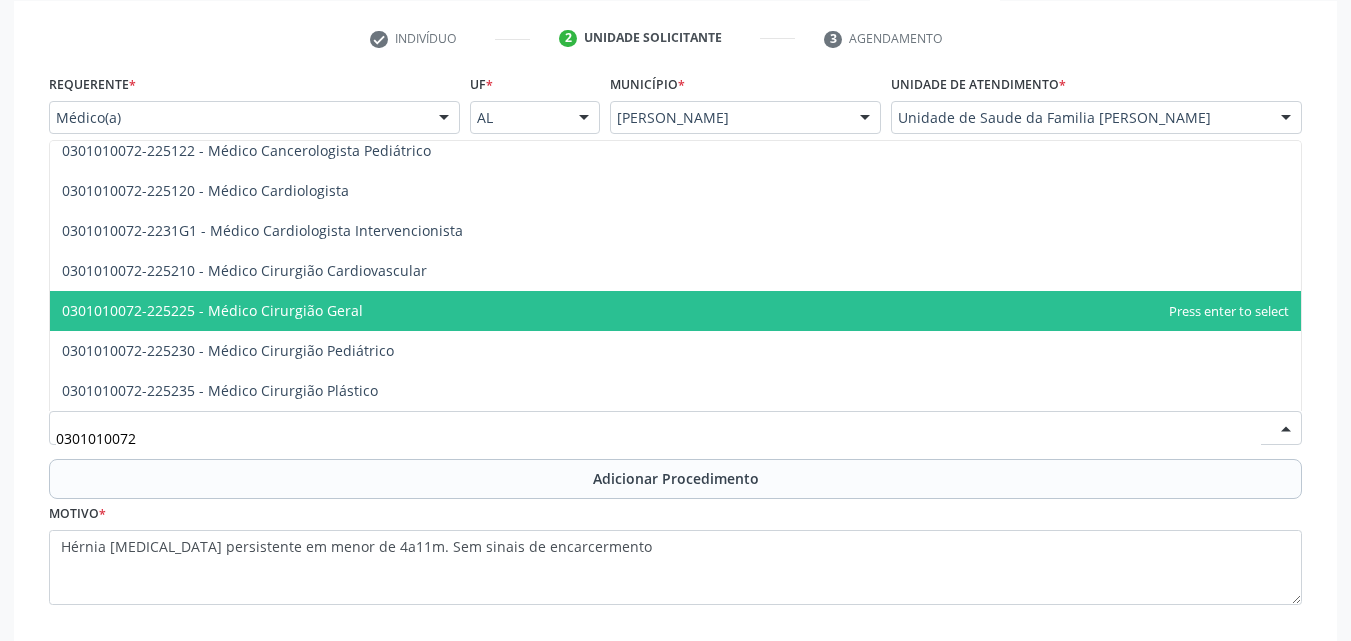 click on "0301010072-225225 - Médico Cirurgião Geral" at bounding box center (212, 310) 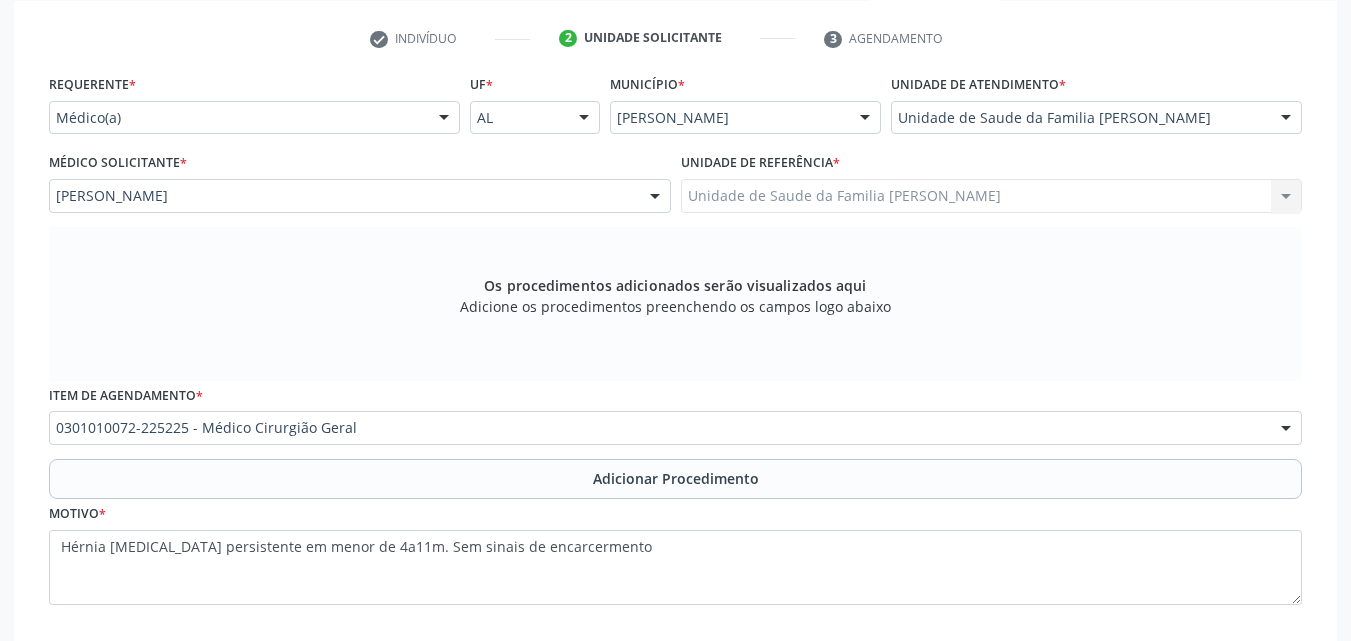 scroll, scrollTop: 515, scrollLeft: 0, axis: vertical 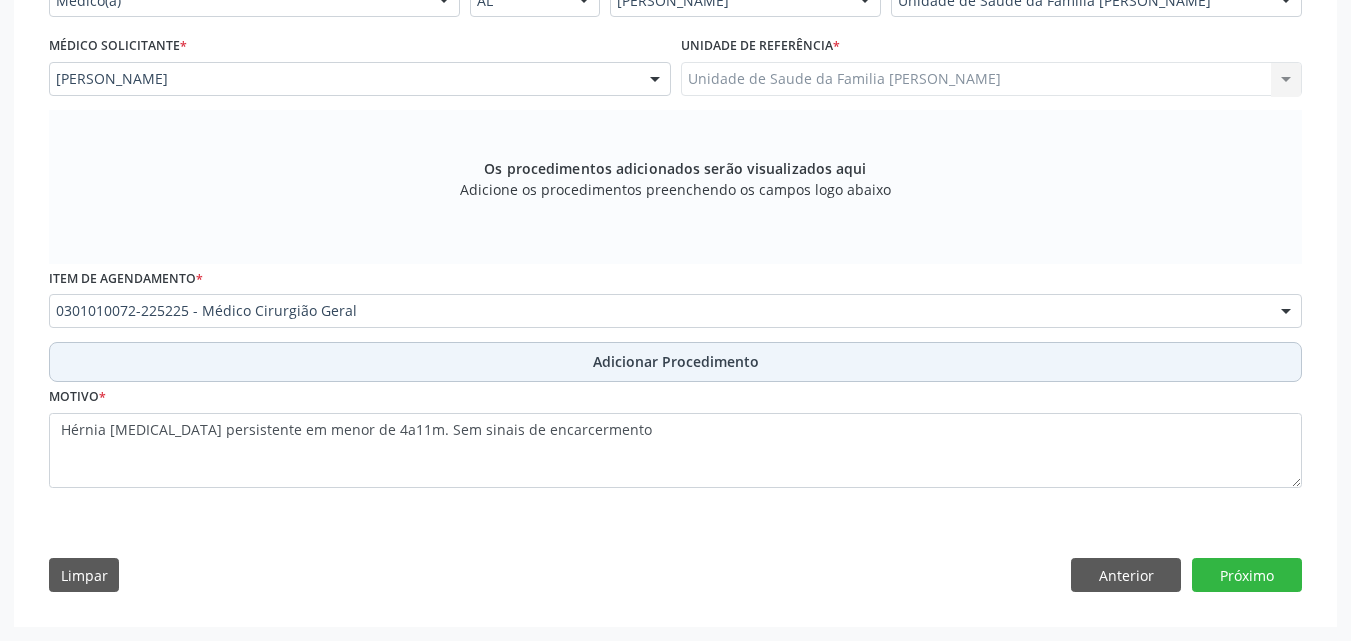 click on "Adicionar Procedimento" at bounding box center [675, 362] 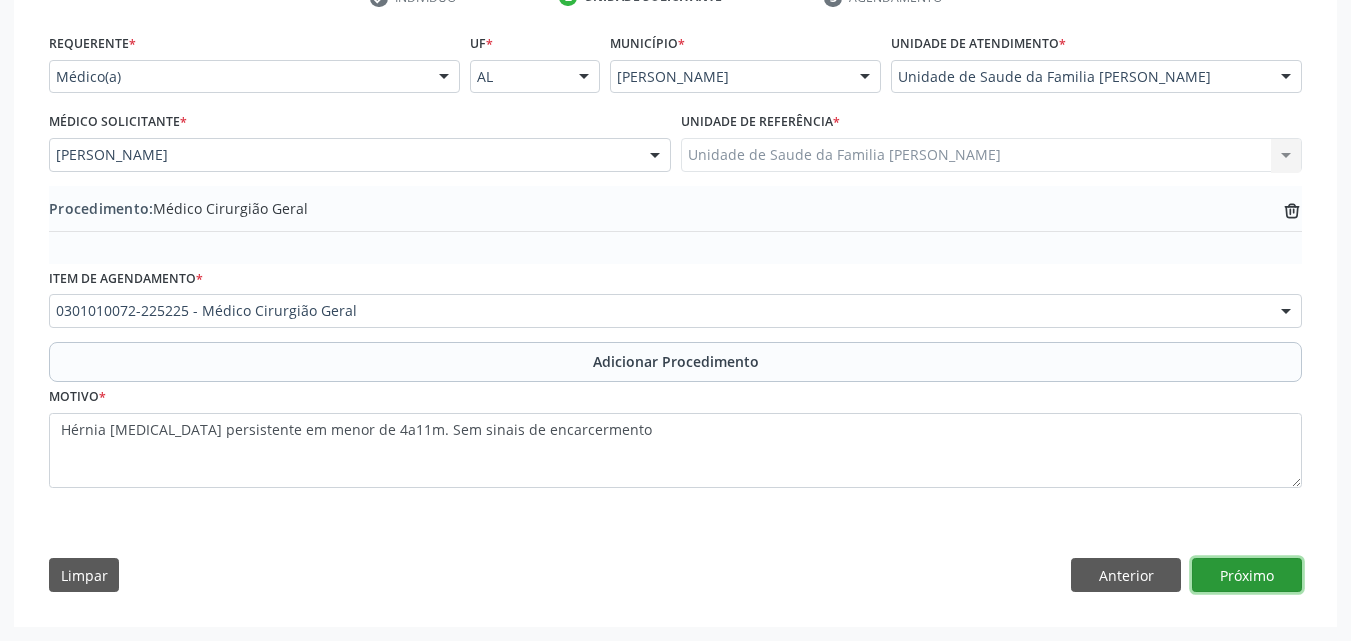 click on "Próximo" at bounding box center (1247, 575) 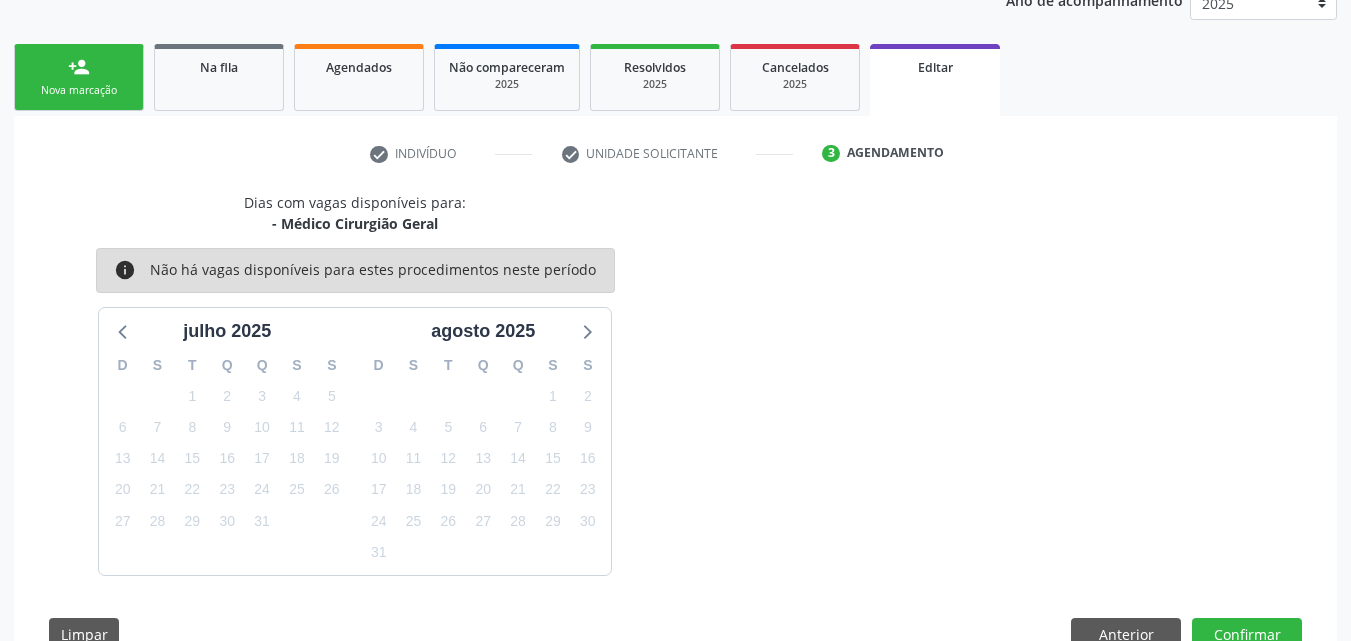 scroll, scrollTop: 342, scrollLeft: 0, axis: vertical 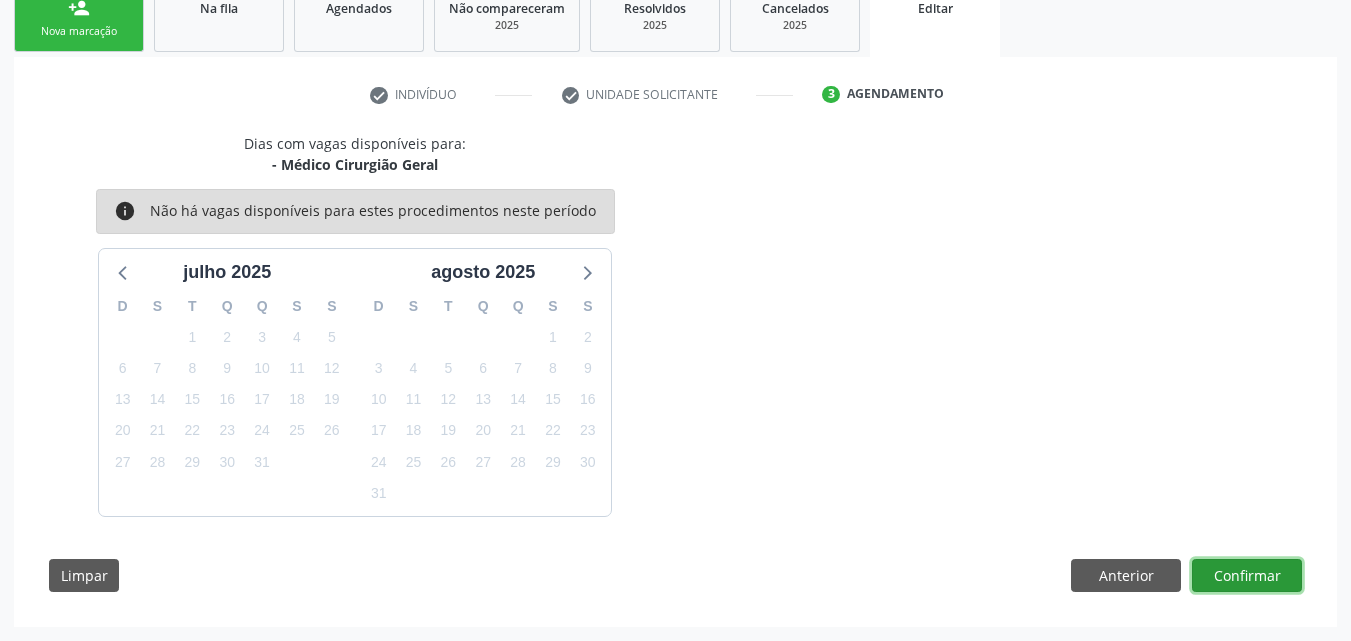 click on "Confirmar" at bounding box center (1247, 576) 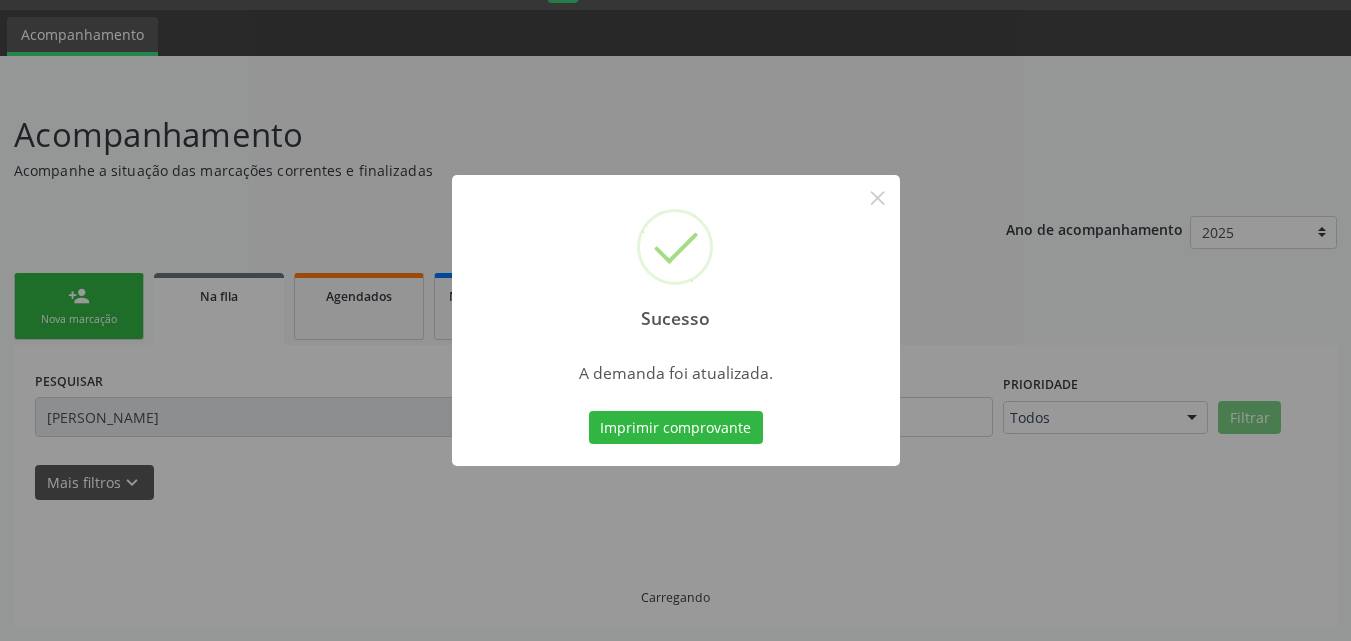 scroll, scrollTop: 54, scrollLeft: 0, axis: vertical 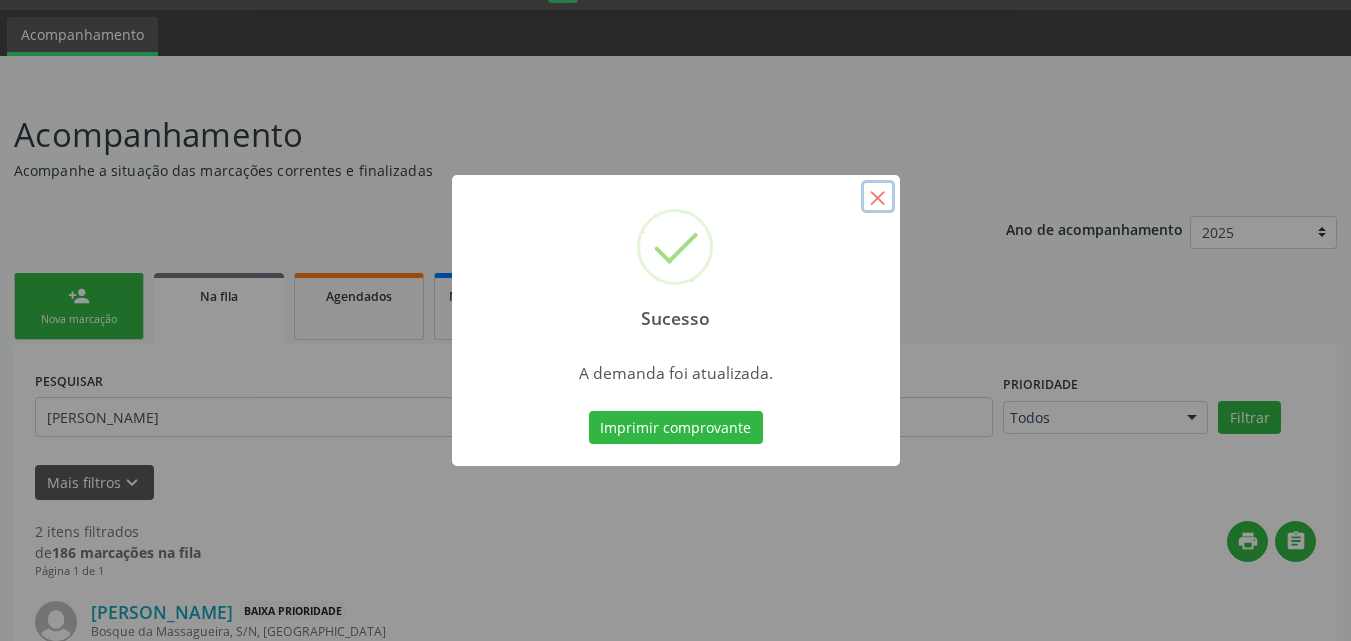 click on "×" at bounding box center [878, 197] 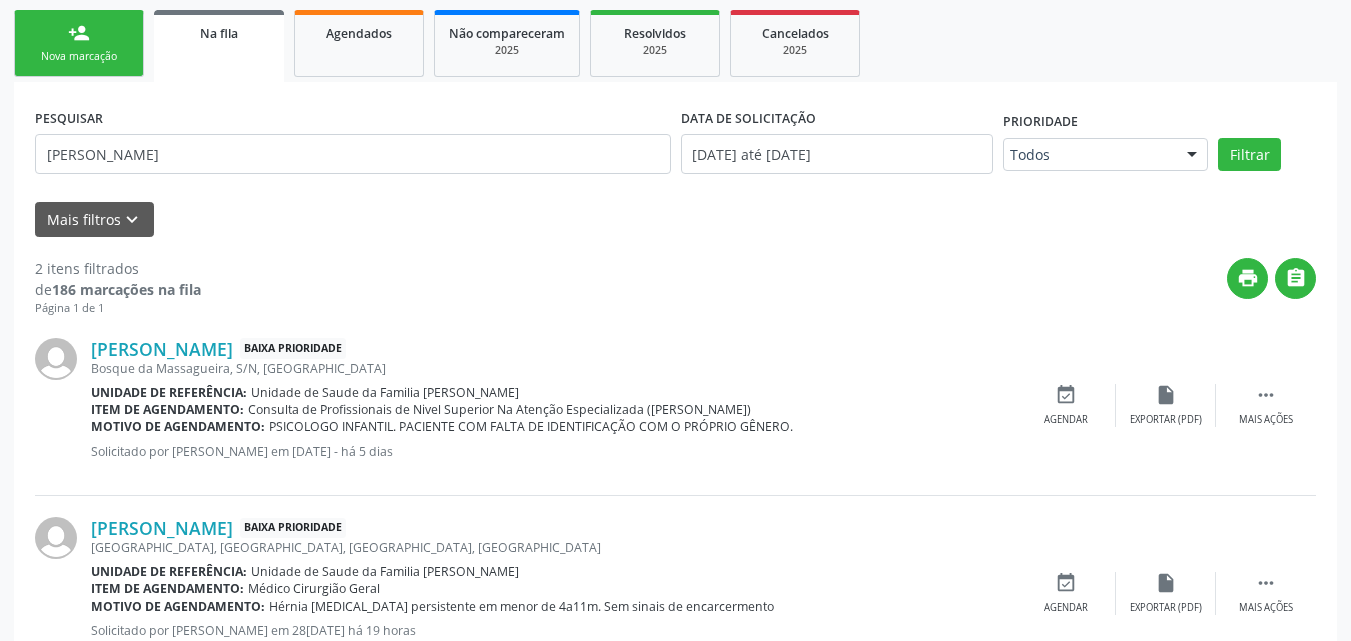 scroll, scrollTop: 402, scrollLeft: 0, axis: vertical 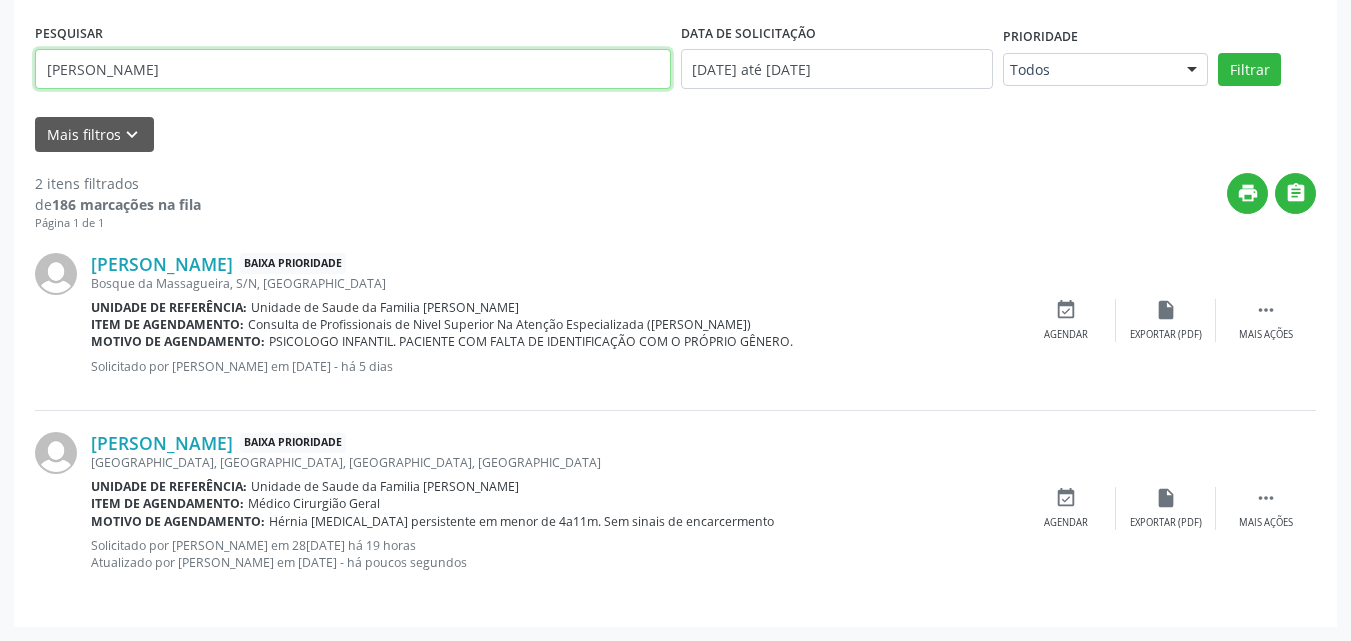 click on "[PERSON_NAME]" at bounding box center (353, 69) 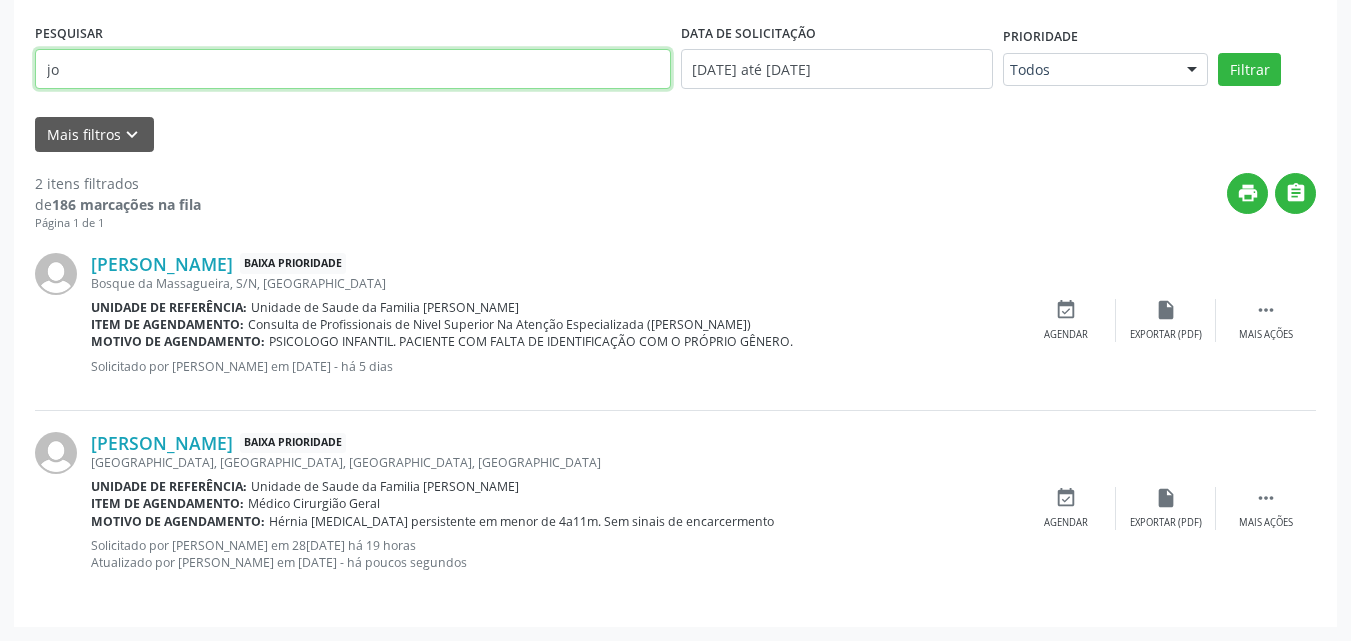 type on "j" 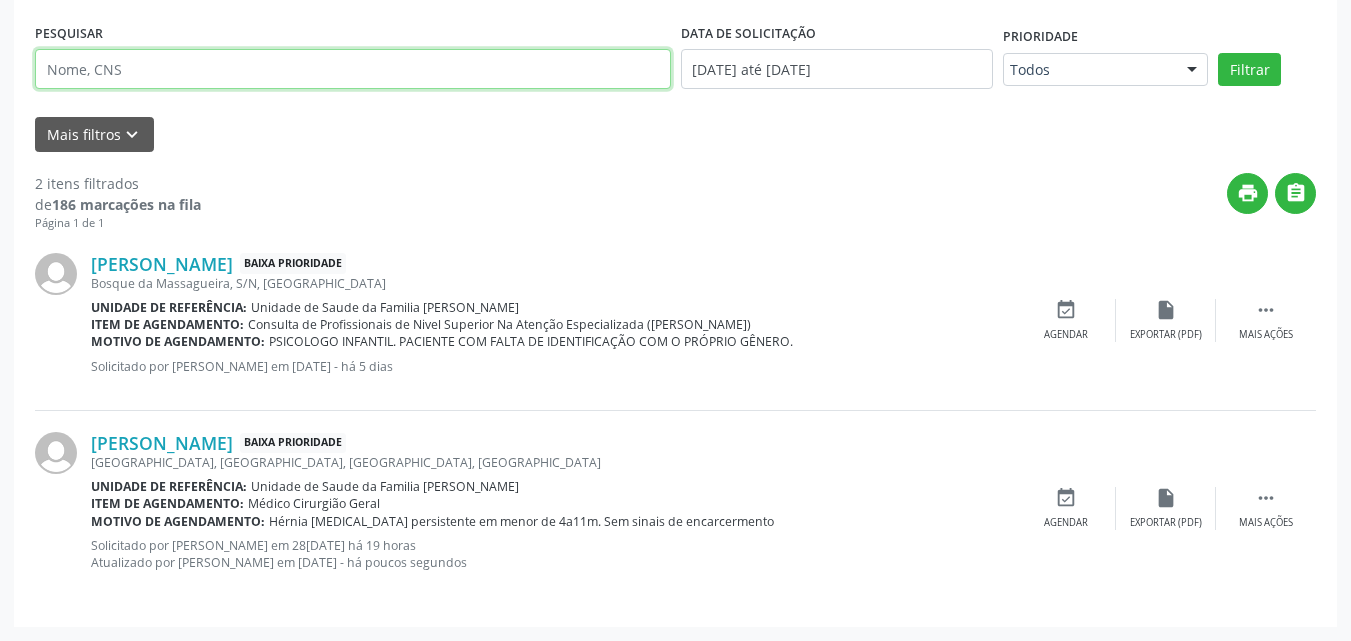 click at bounding box center (353, 69) 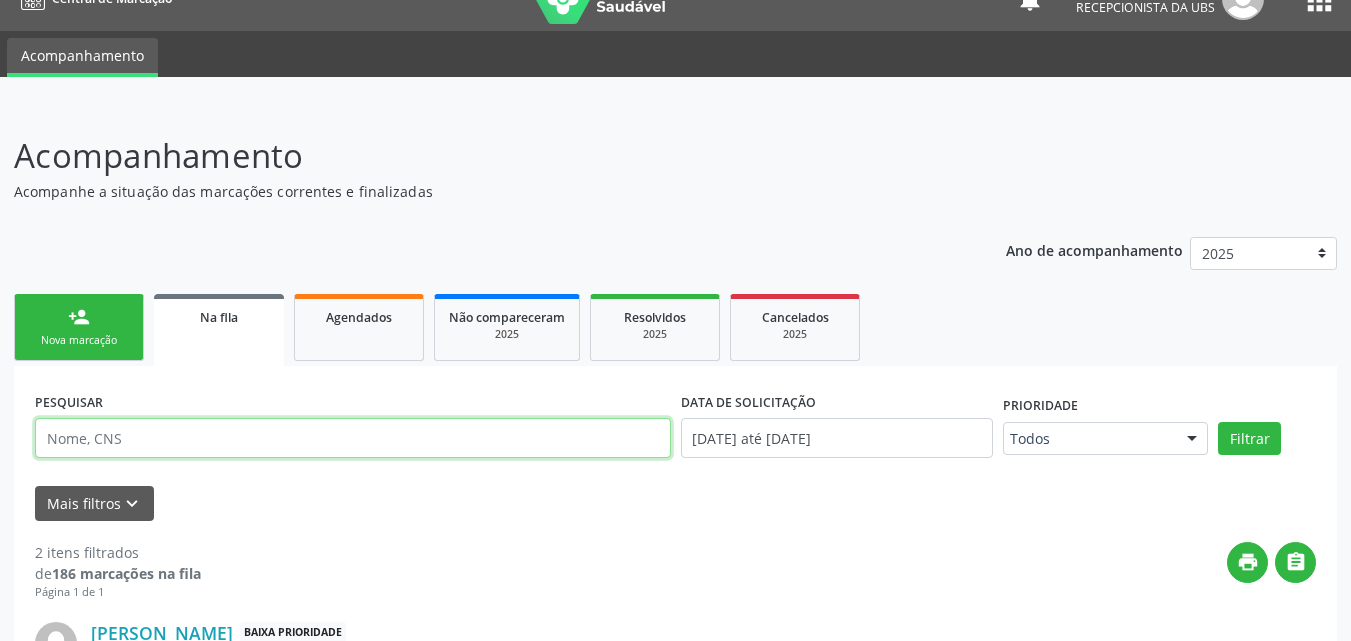 scroll, scrollTop: 0, scrollLeft: 0, axis: both 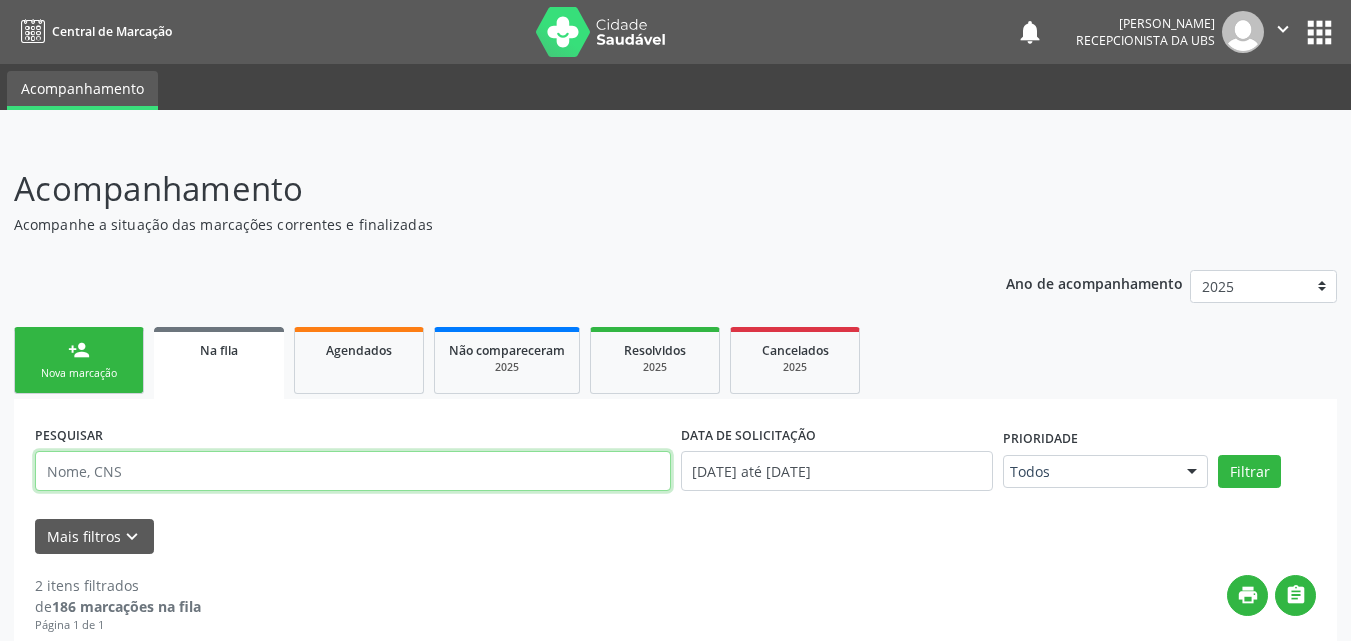 type 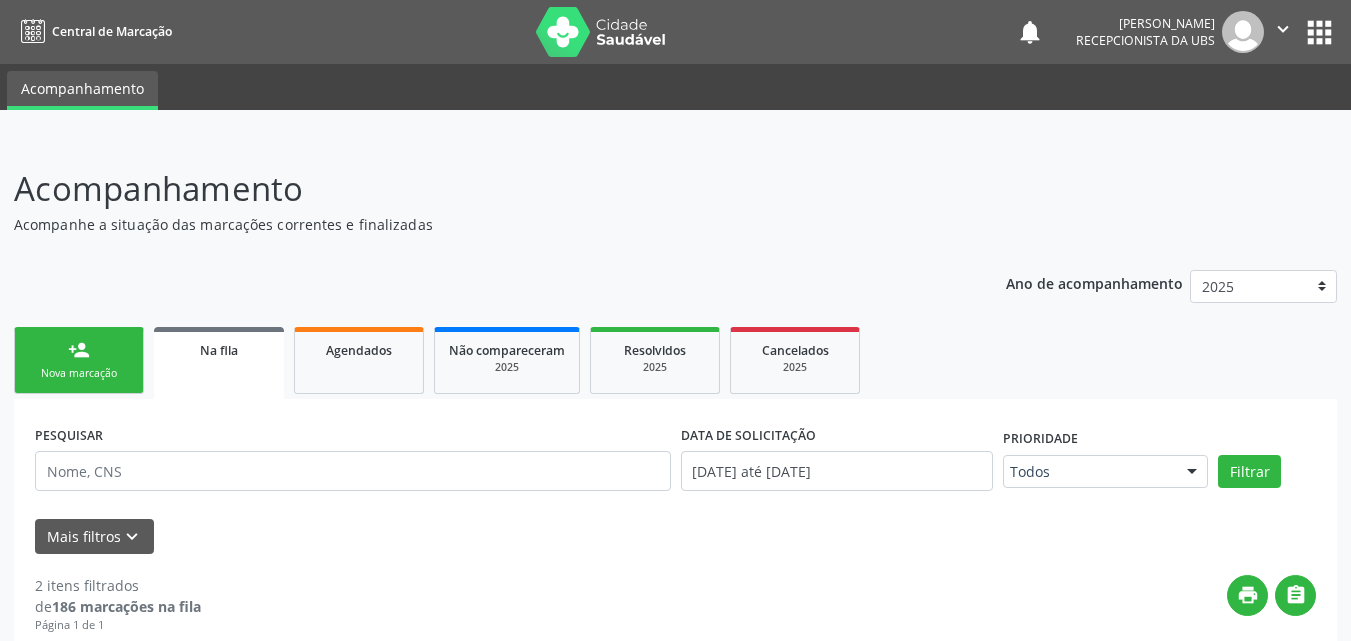 click on "Na fila" at bounding box center [219, 349] 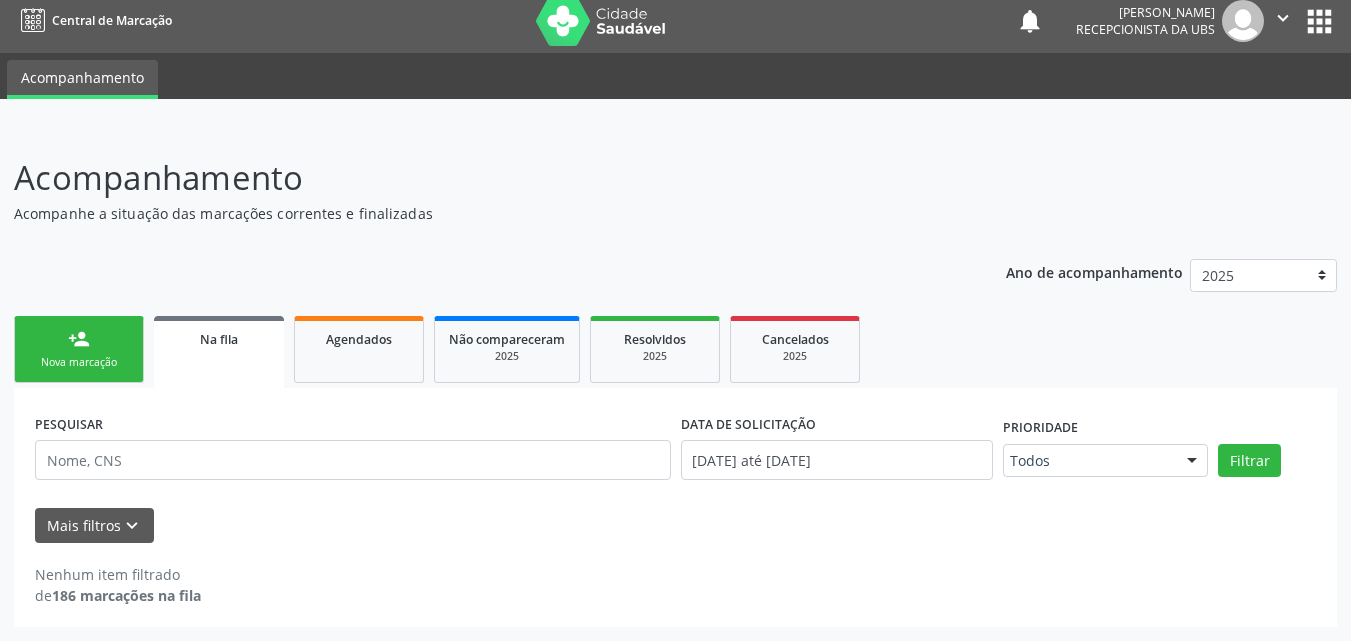 scroll, scrollTop: 0, scrollLeft: 0, axis: both 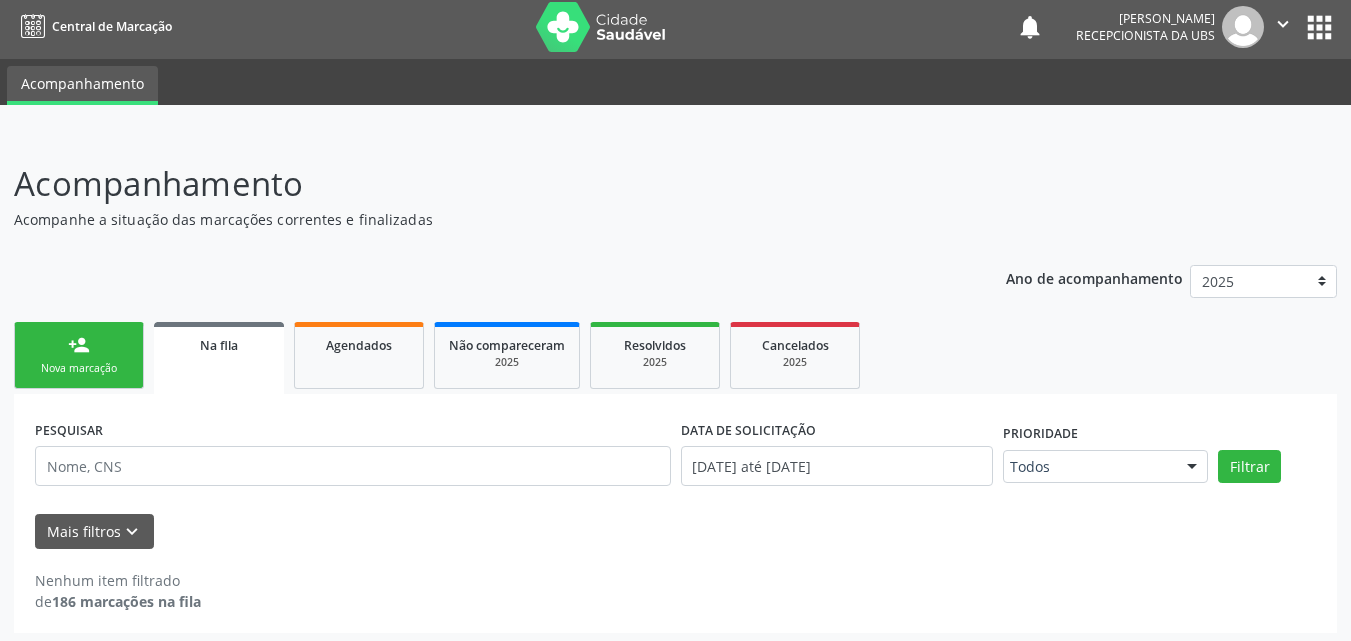 click on "Na fila" at bounding box center [219, 358] 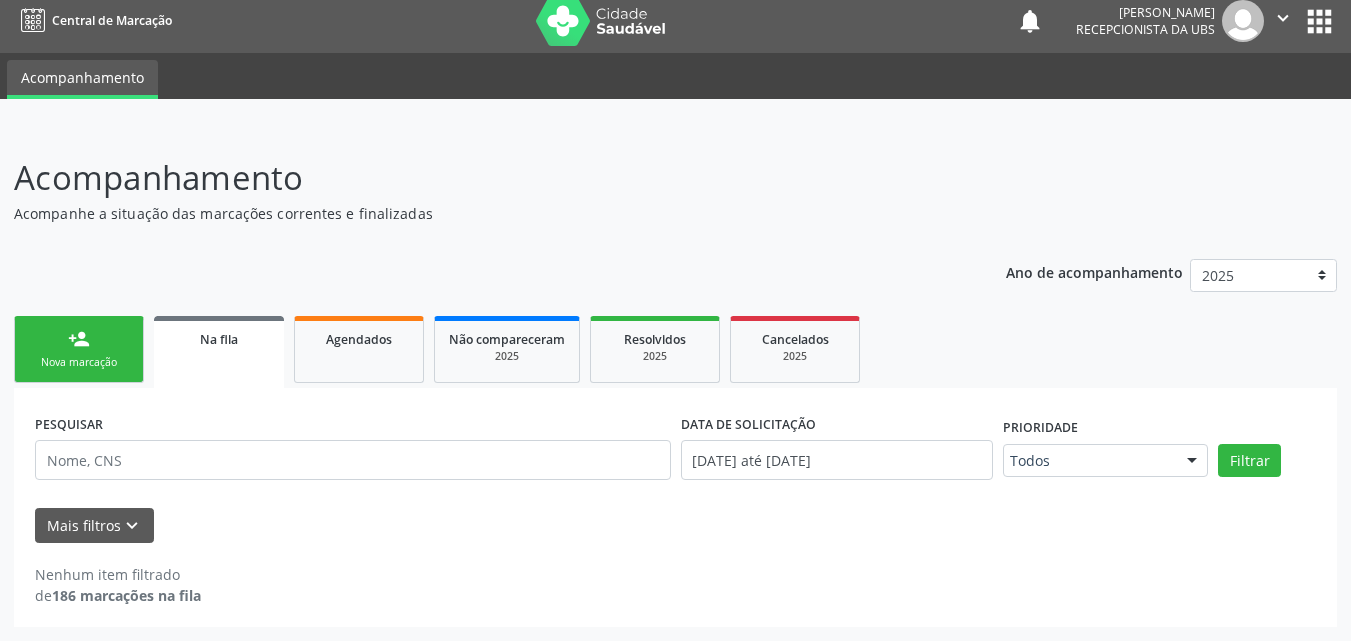 click on "Na fila" at bounding box center [219, 352] 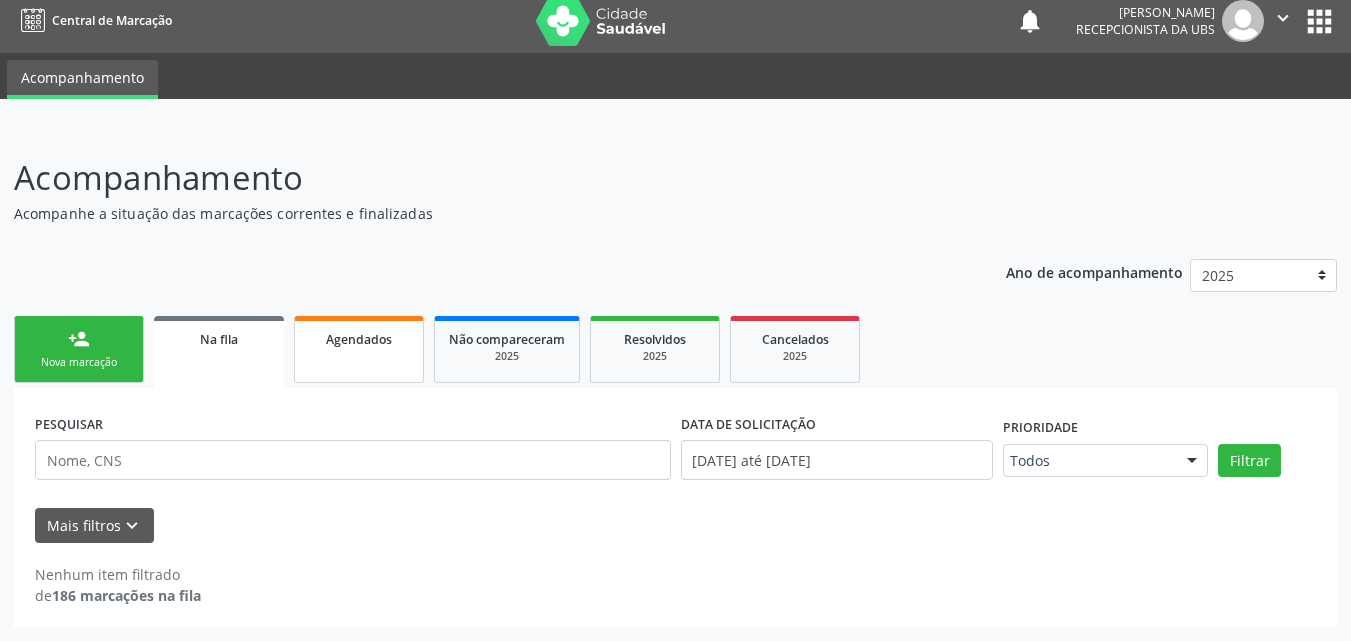 click on "Agendados" at bounding box center [359, 349] 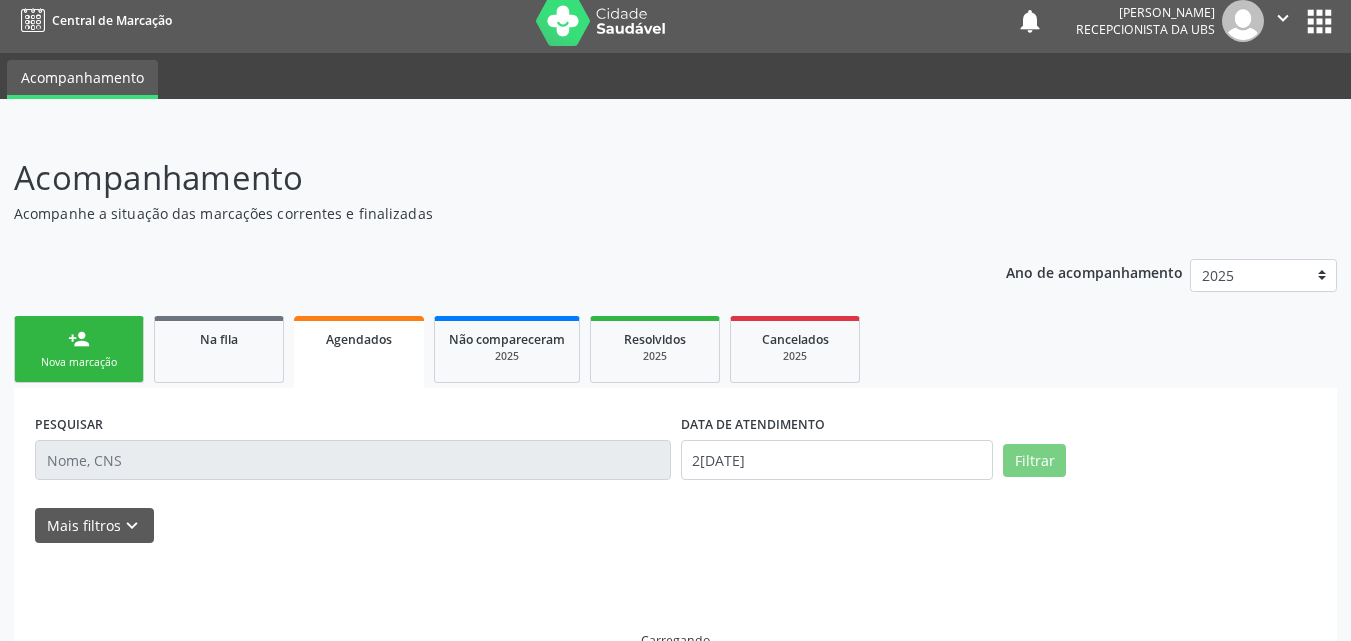 scroll, scrollTop: 0, scrollLeft: 0, axis: both 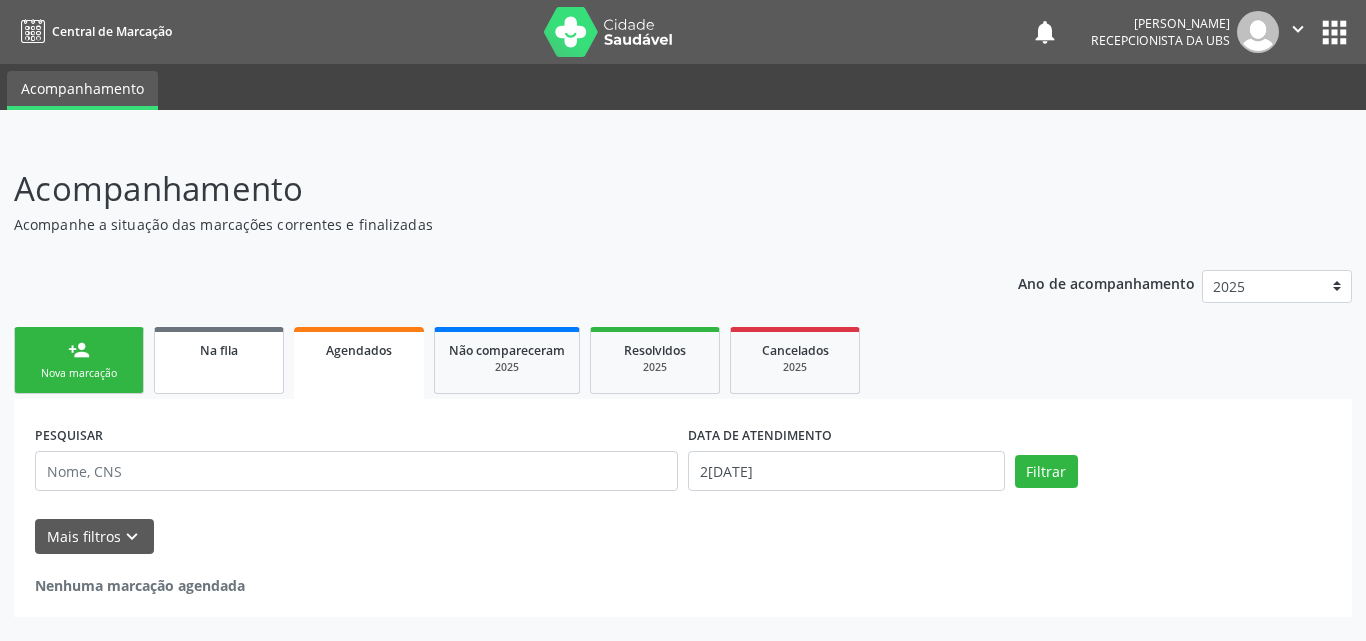 click on "Na fila" at bounding box center (219, 360) 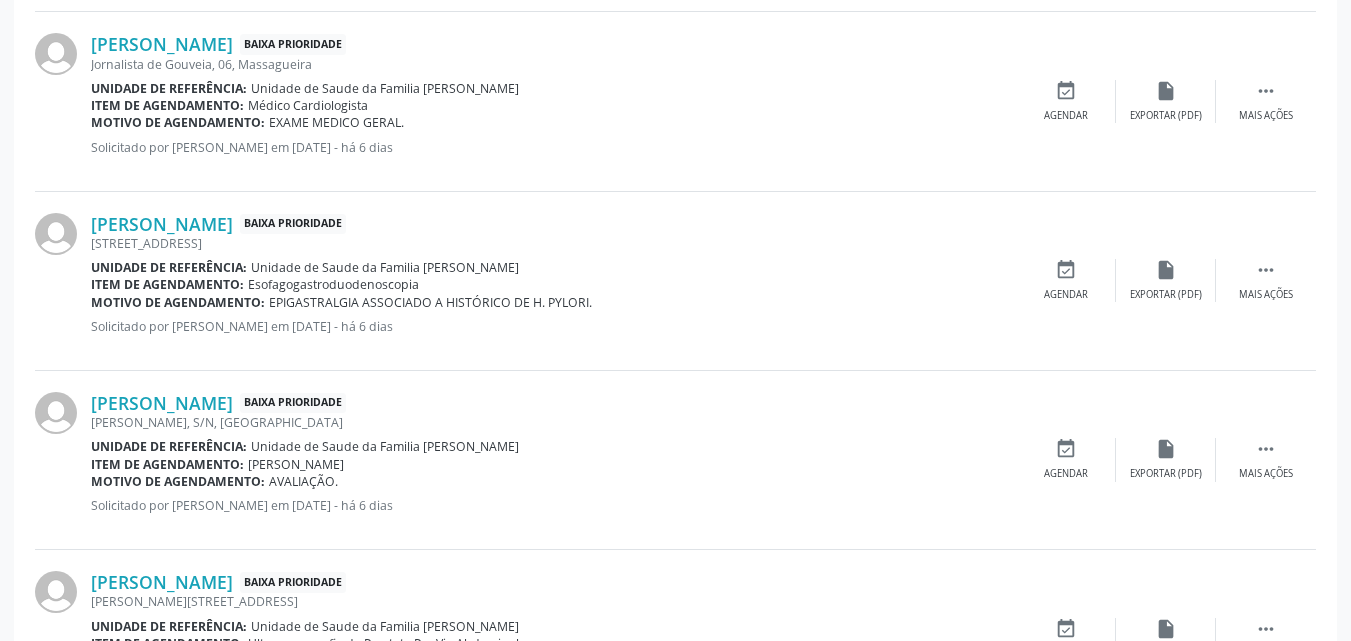 scroll, scrollTop: 1000, scrollLeft: 0, axis: vertical 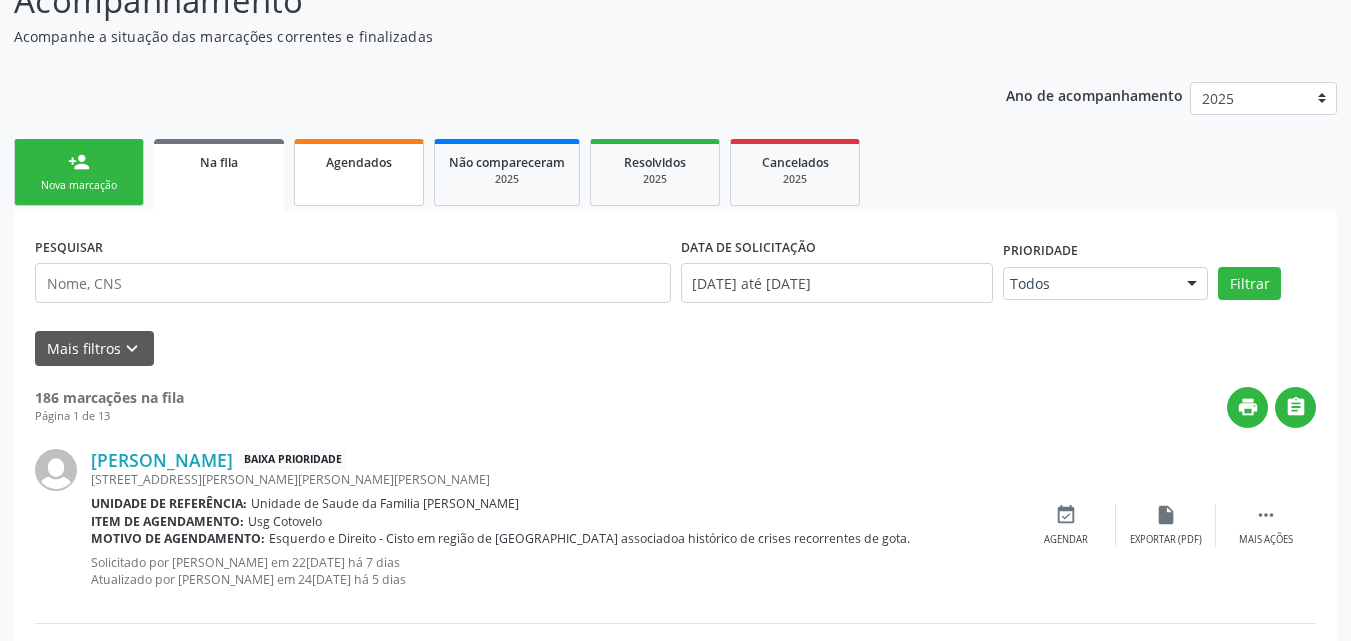 click on "Agendados" at bounding box center [359, 172] 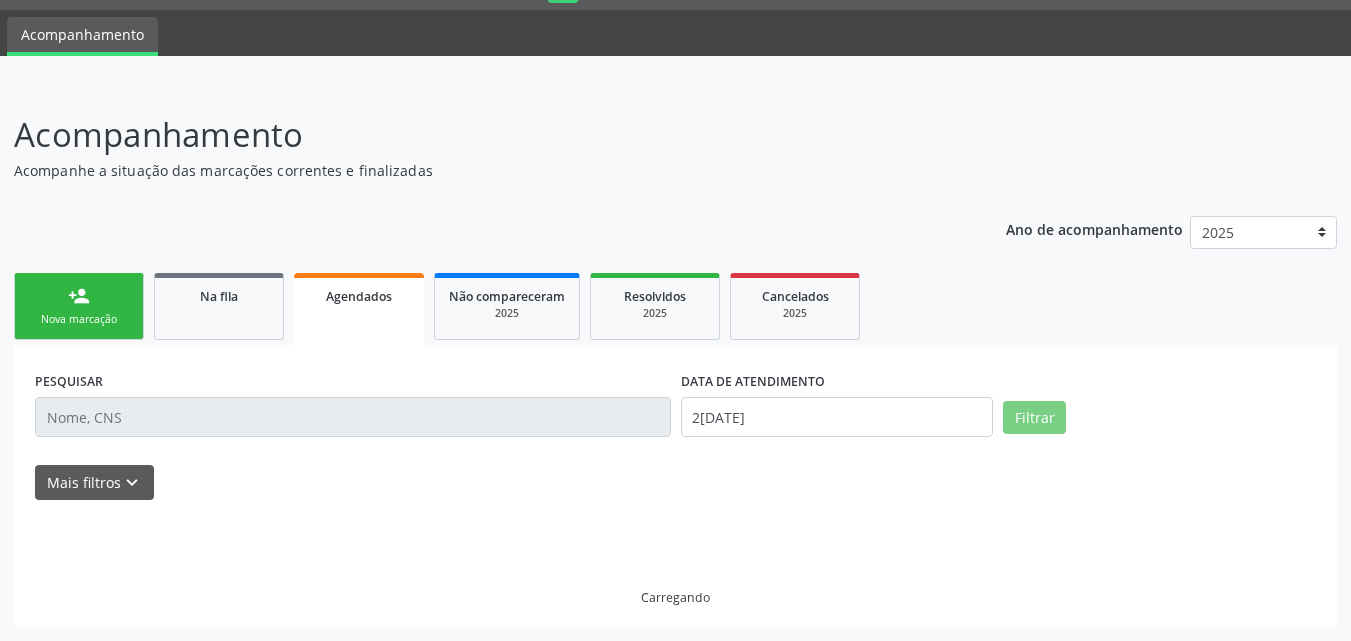 scroll, scrollTop: 0, scrollLeft: 0, axis: both 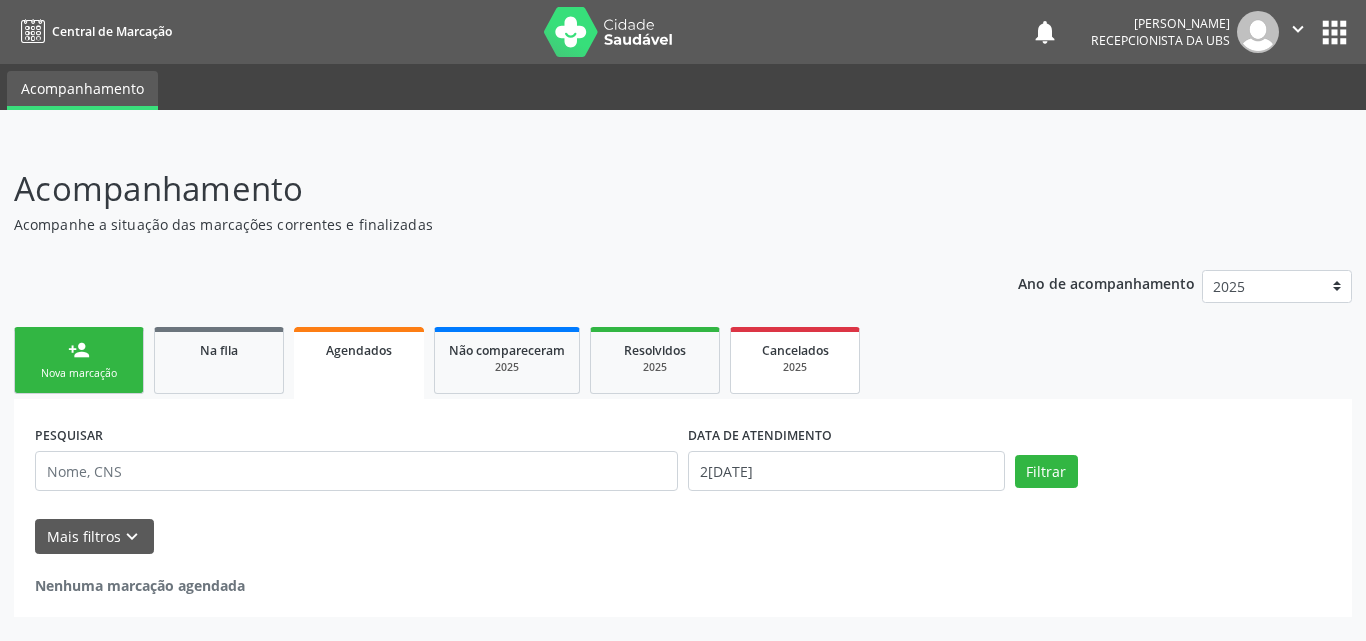 click on "Cancelados" at bounding box center (795, 349) 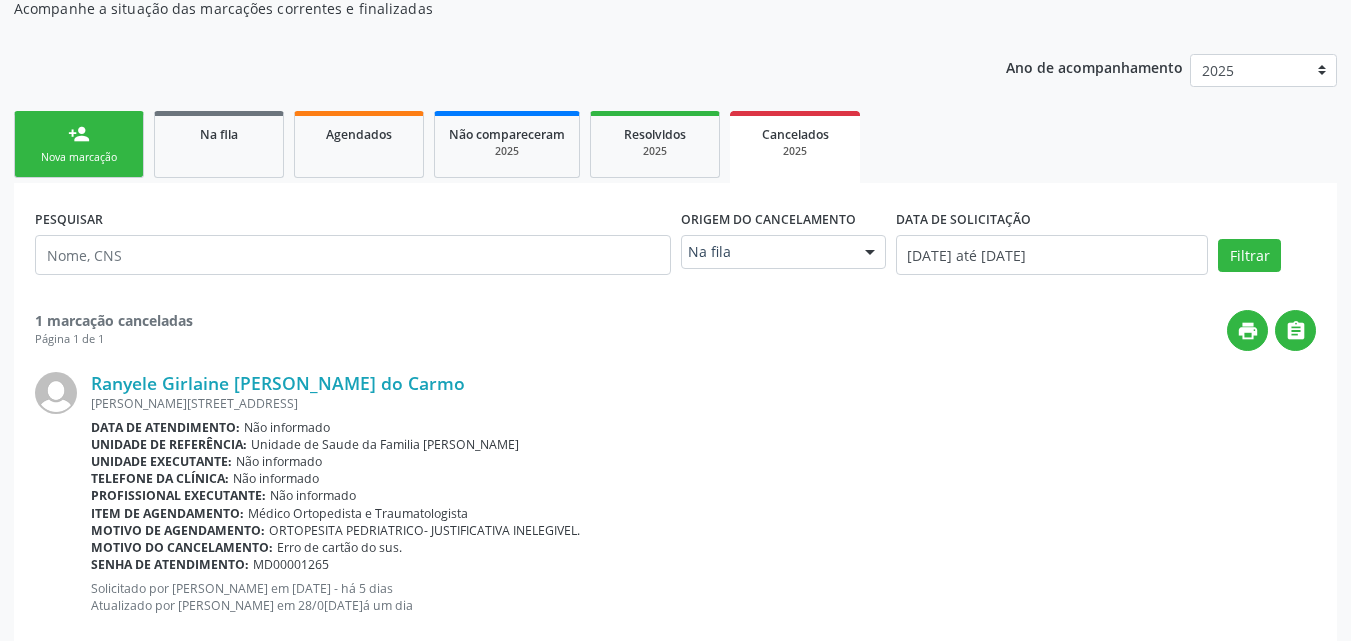 scroll, scrollTop: 260, scrollLeft: 0, axis: vertical 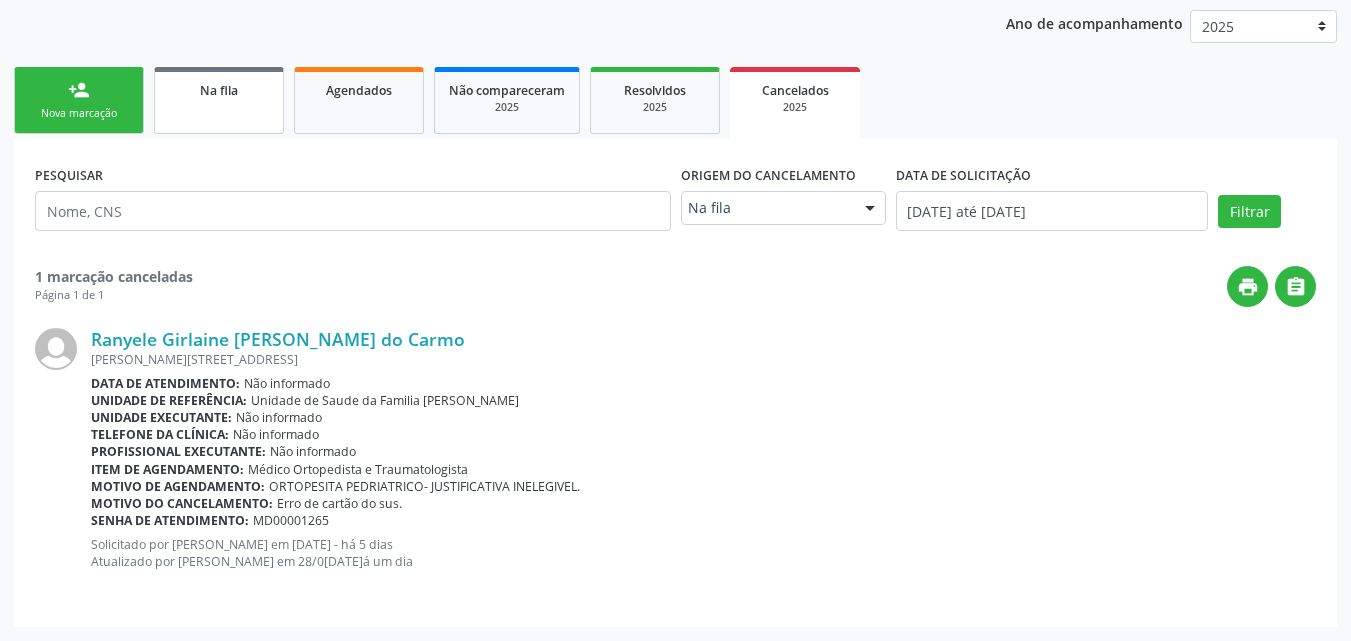 click on "Na fila" at bounding box center (219, 89) 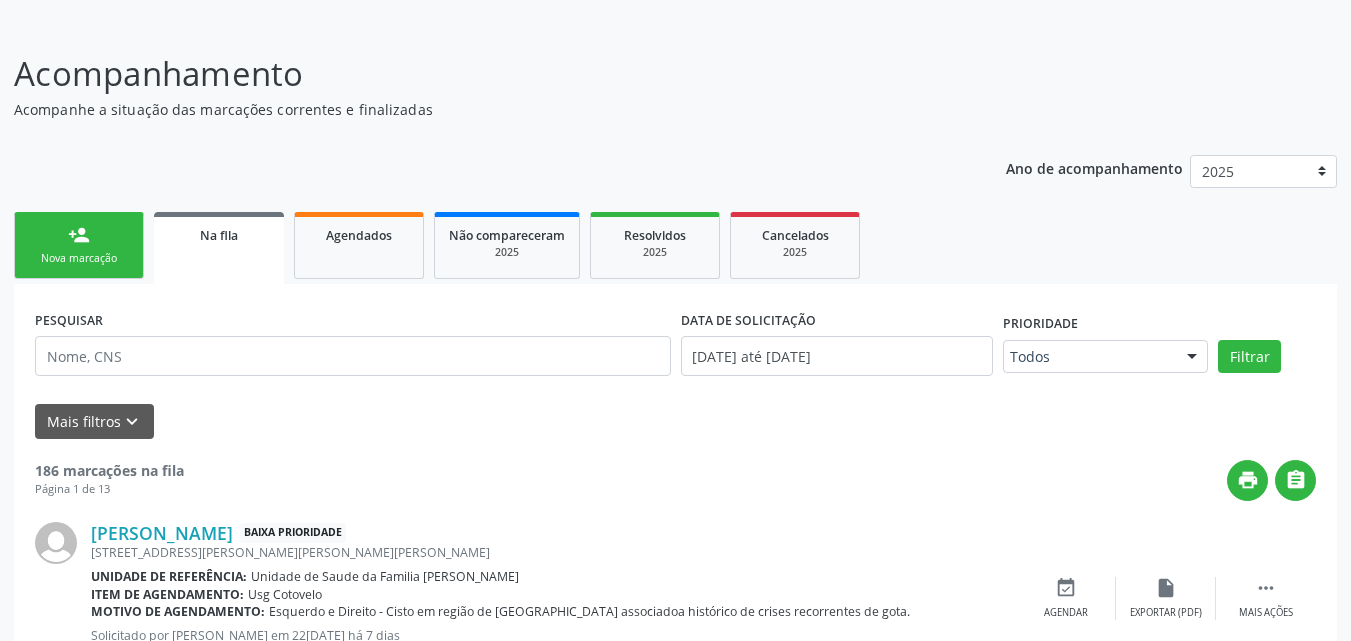 scroll, scrollTop: 74, scrollLeft: 0, axis: vertical 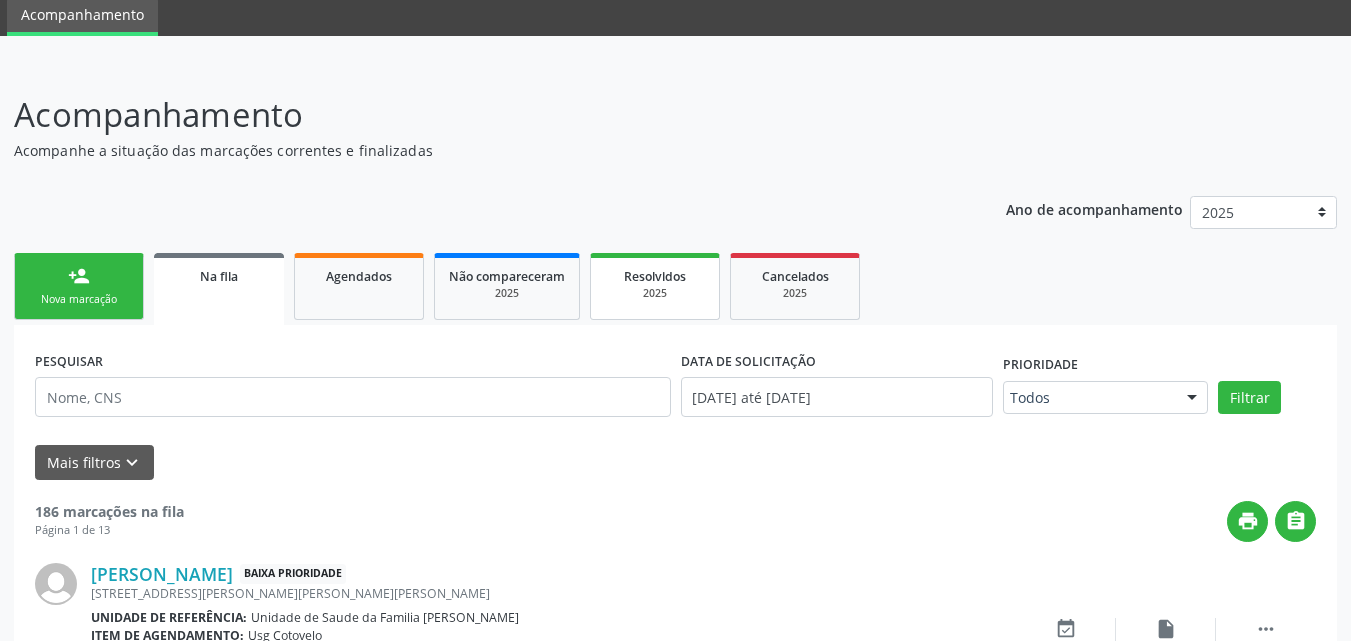 click on "Resolvidos" at bounding box center [655, 275] 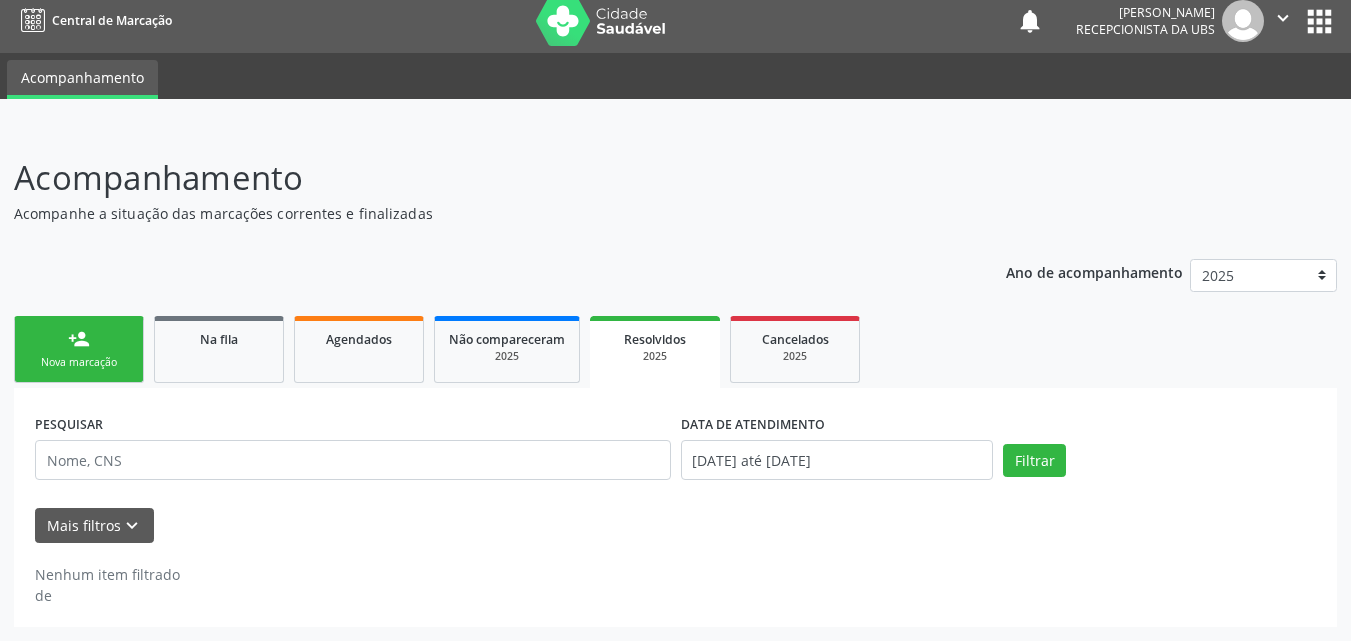 scroll, scrollTop: 0, scrollLeft: 0, axis: both 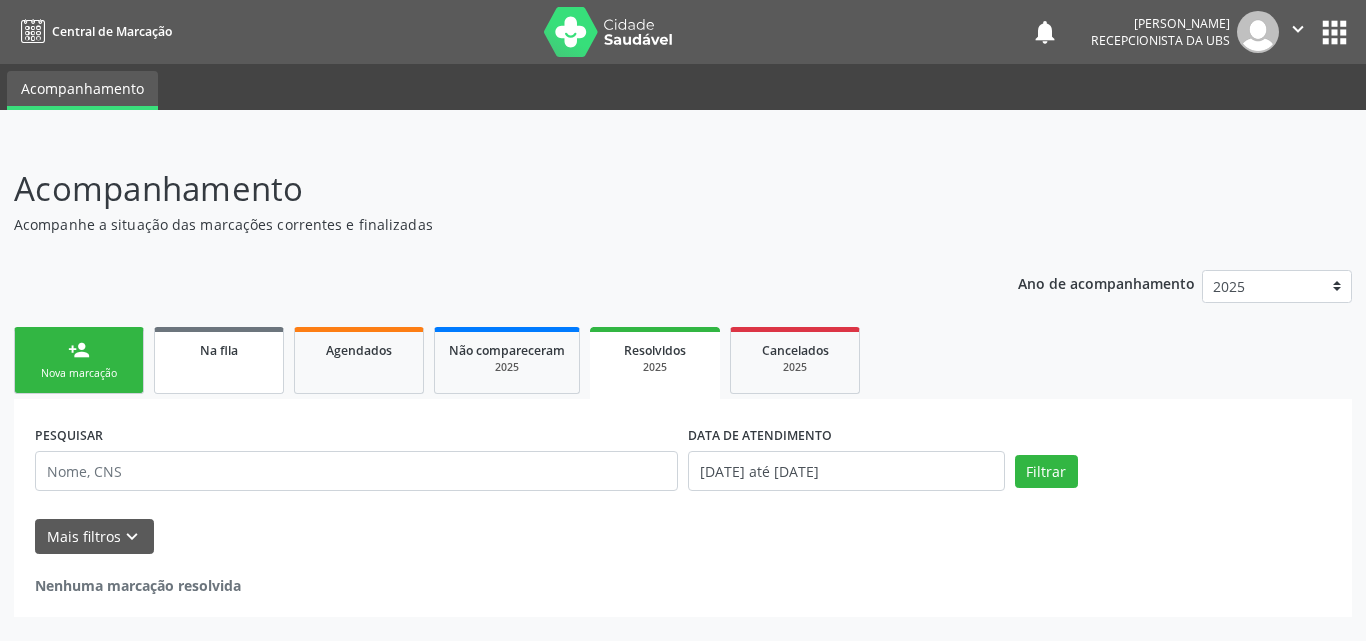 click on "Na fila" at bounding box center (219, 360) 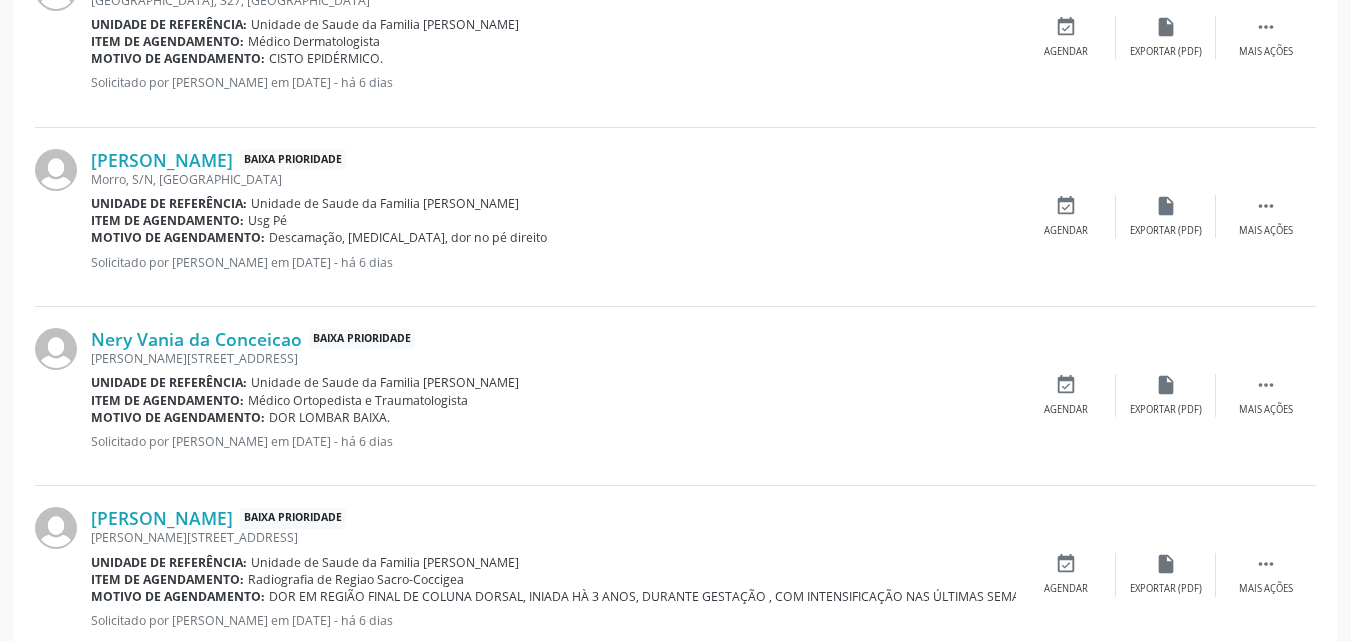 scroll, scrollTop: 1965, scrollLeft: 0, axis: vertical 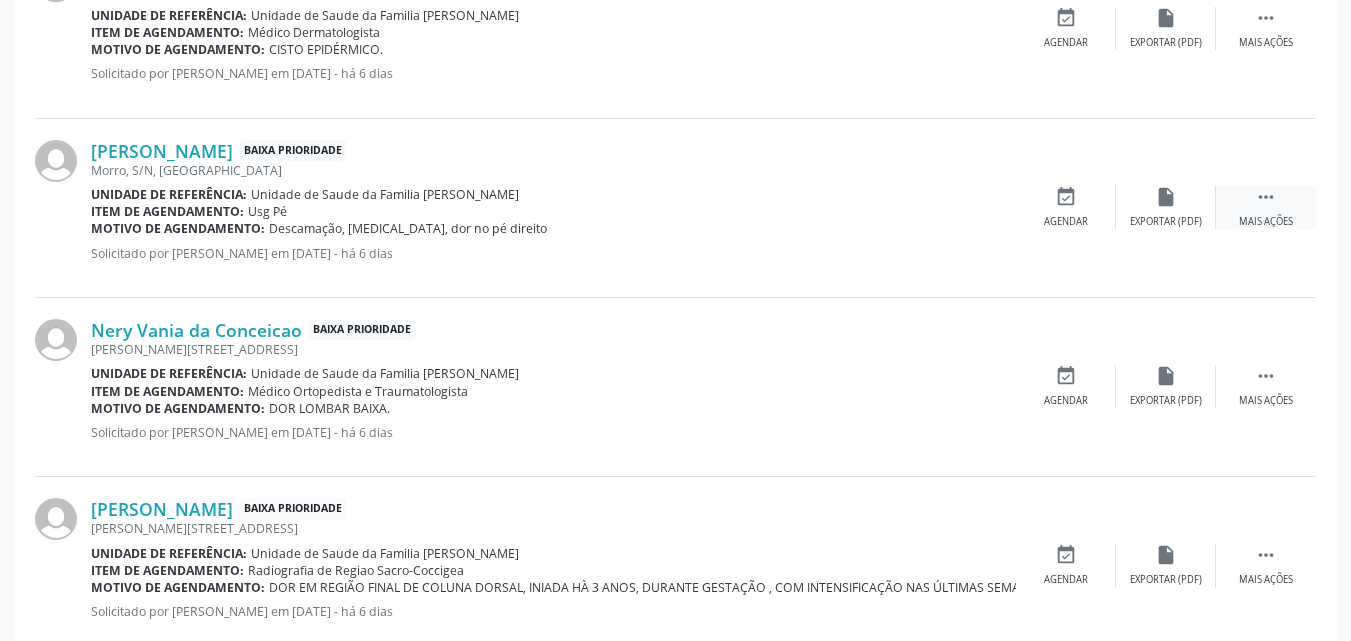 click on "Mais ações" at bounding box center (1266, 222) 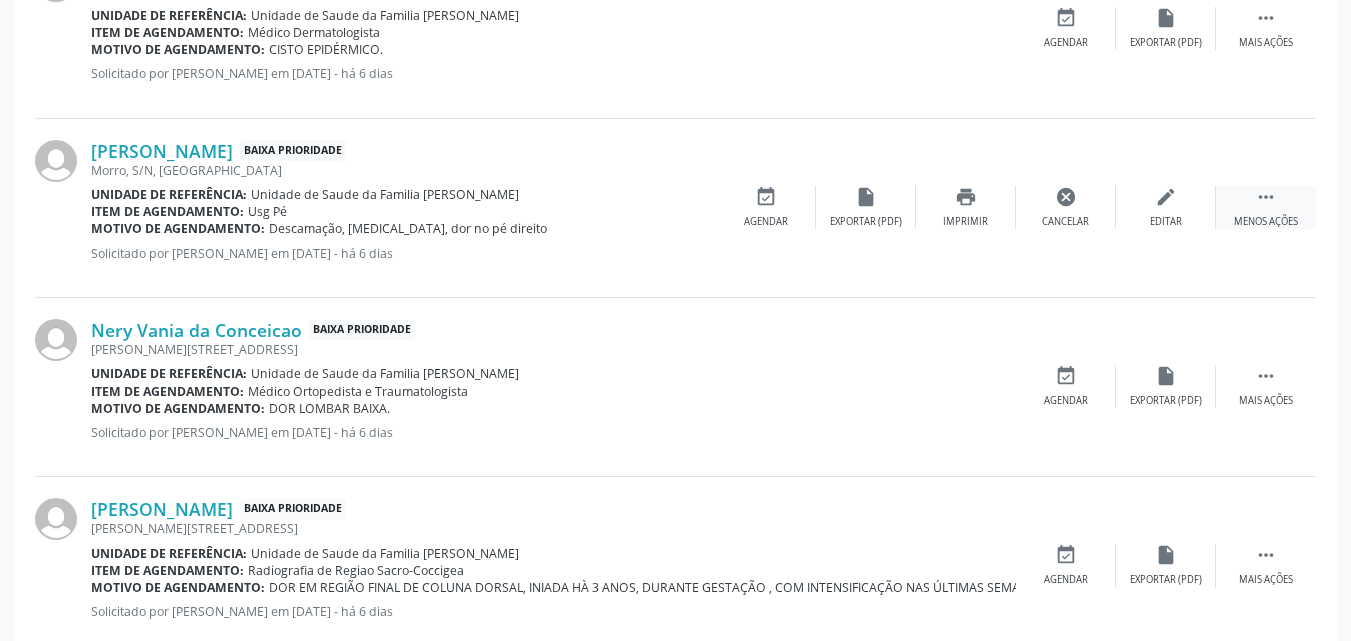 click on "Menos ações" at bounding box center [1266, 222] 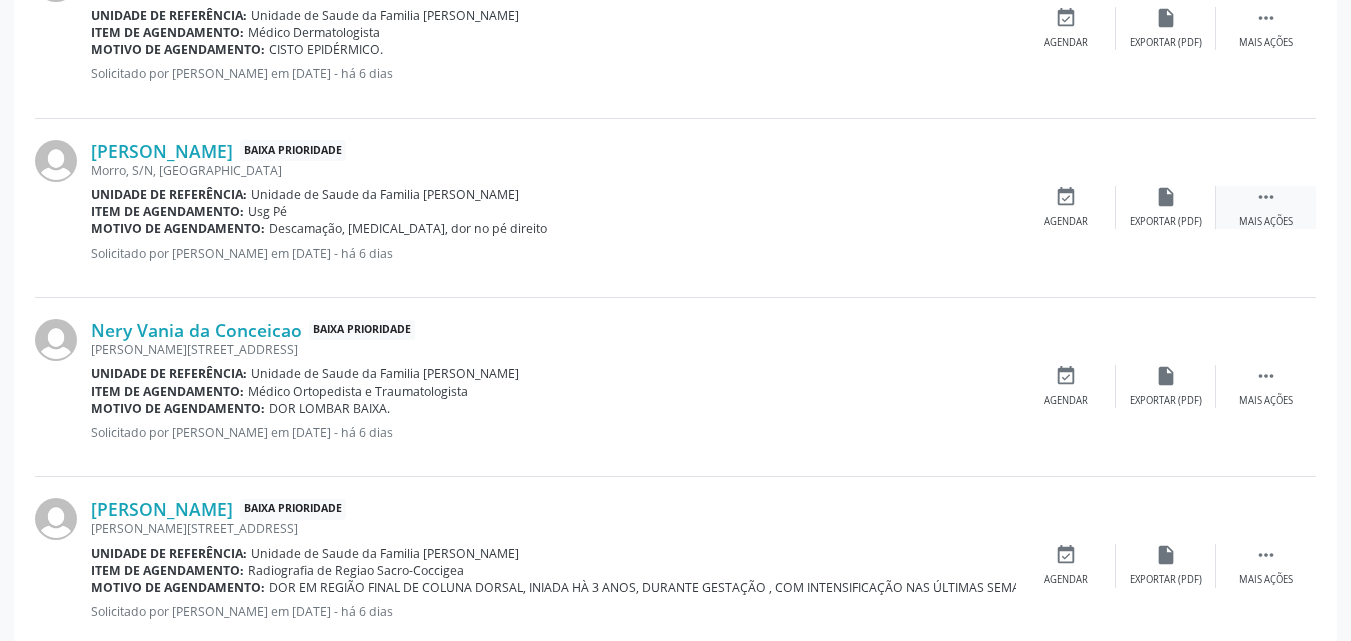 click on "Mais ações" at bounding box center [1266, 222] 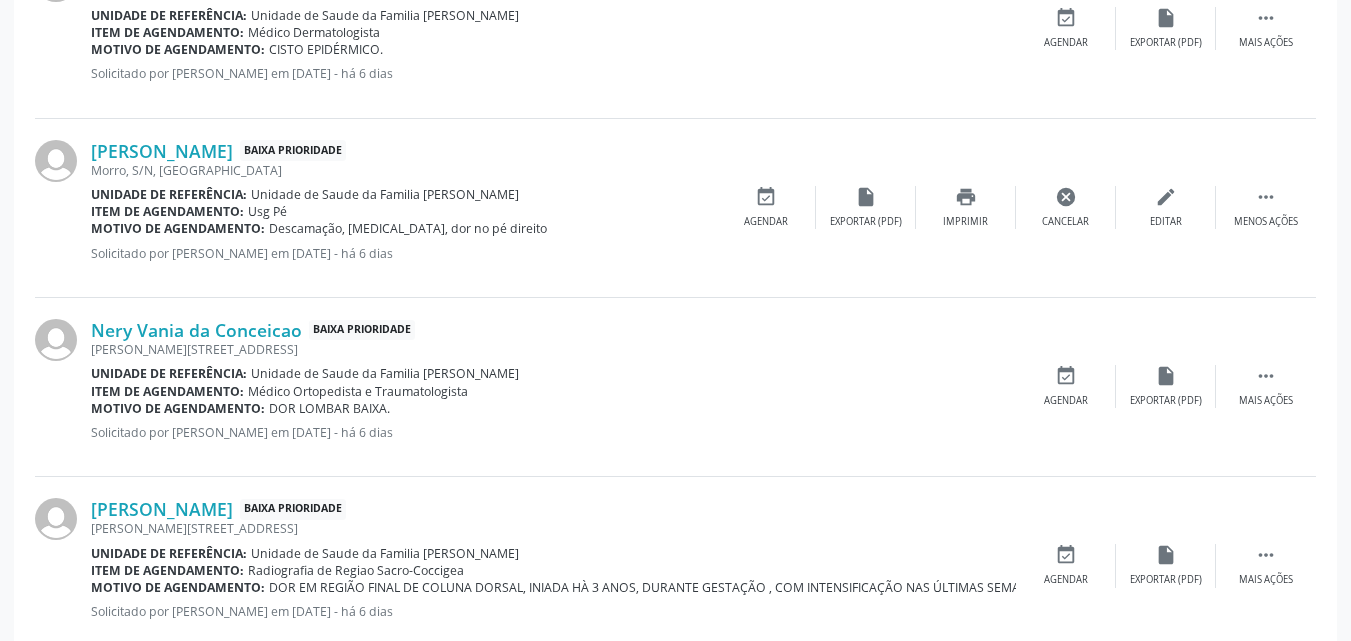 click on "Item de agendamento:
Usg Pé" at bounding box center (403, 211) 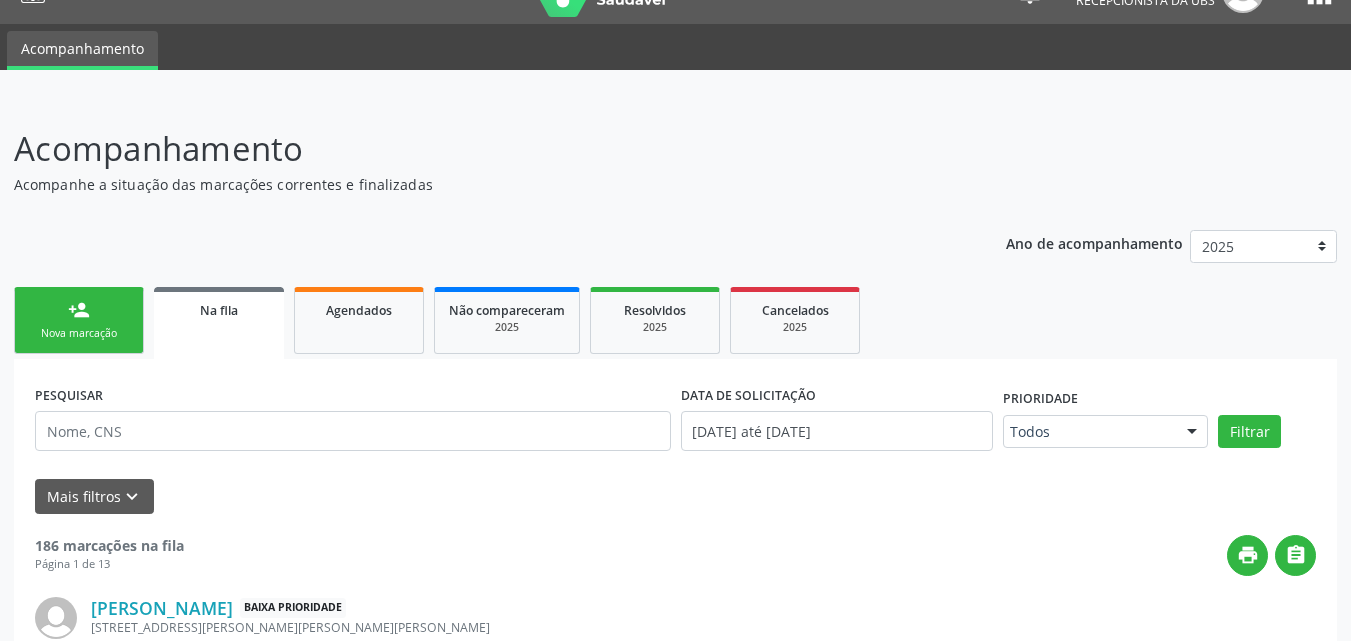 scroll, scrollTop: 0, scrollLeft: 0, axis: both 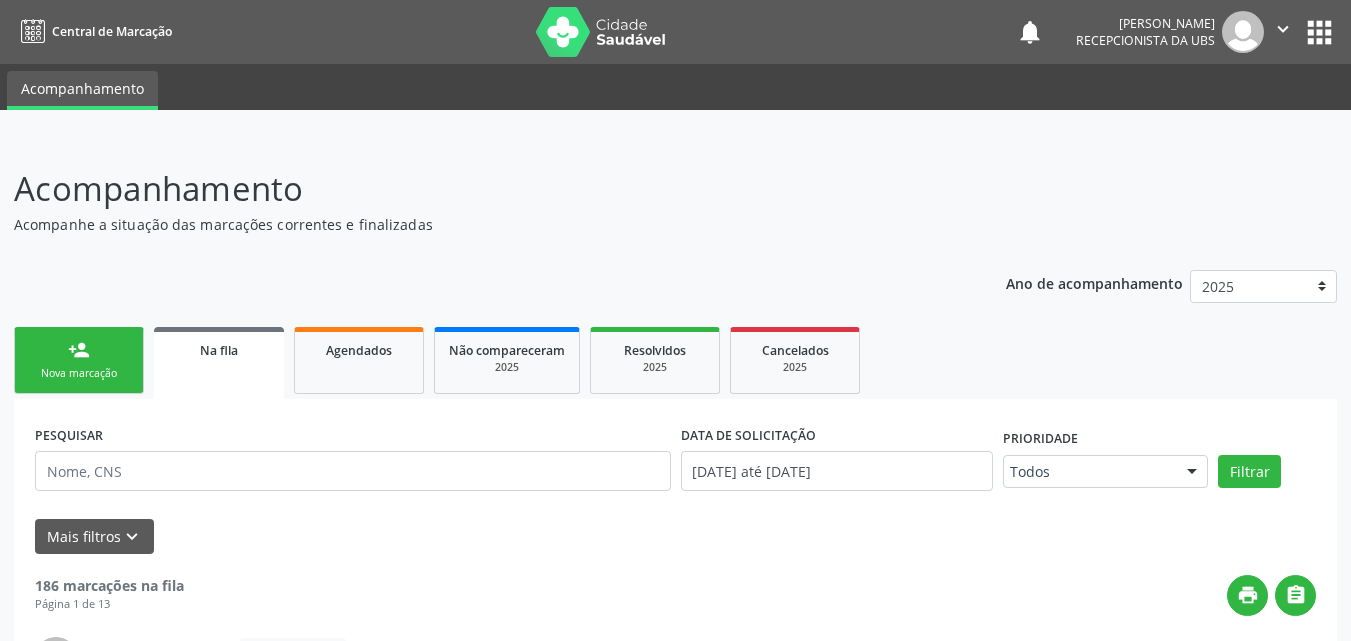 click on "Acompanhamento" at bounding box center (477, 189) 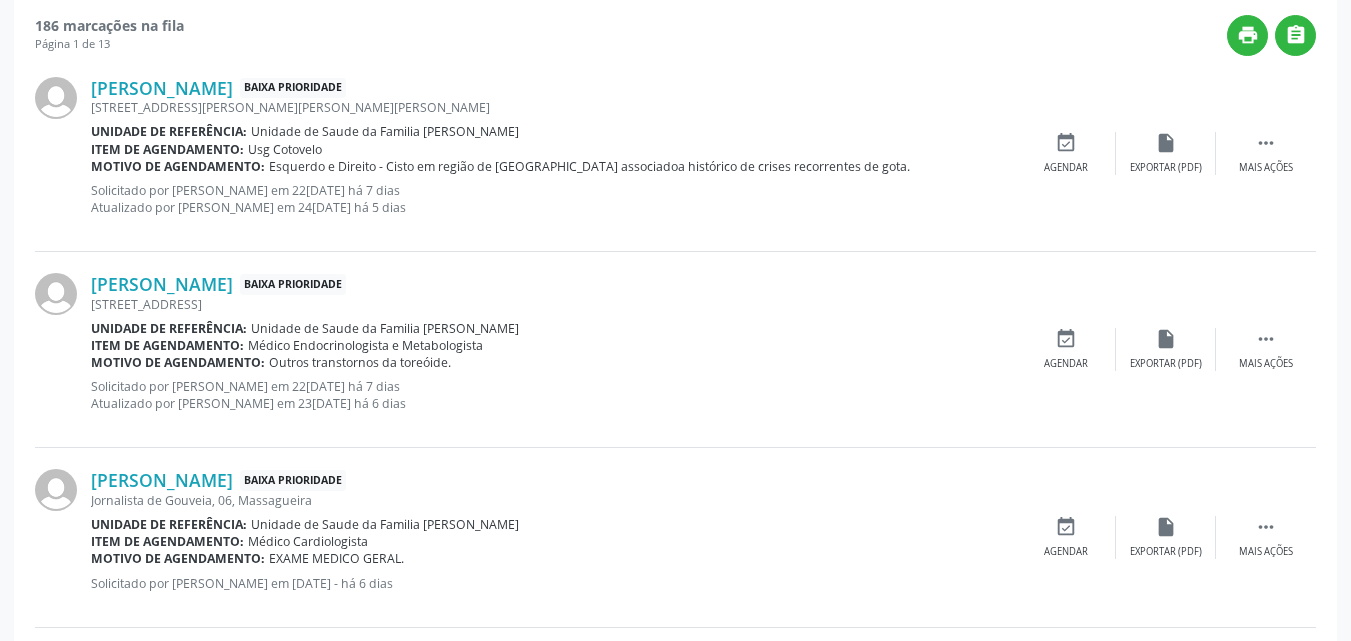 scroll, scrollTop: 542, scrollLeft: 0, axis: vertical 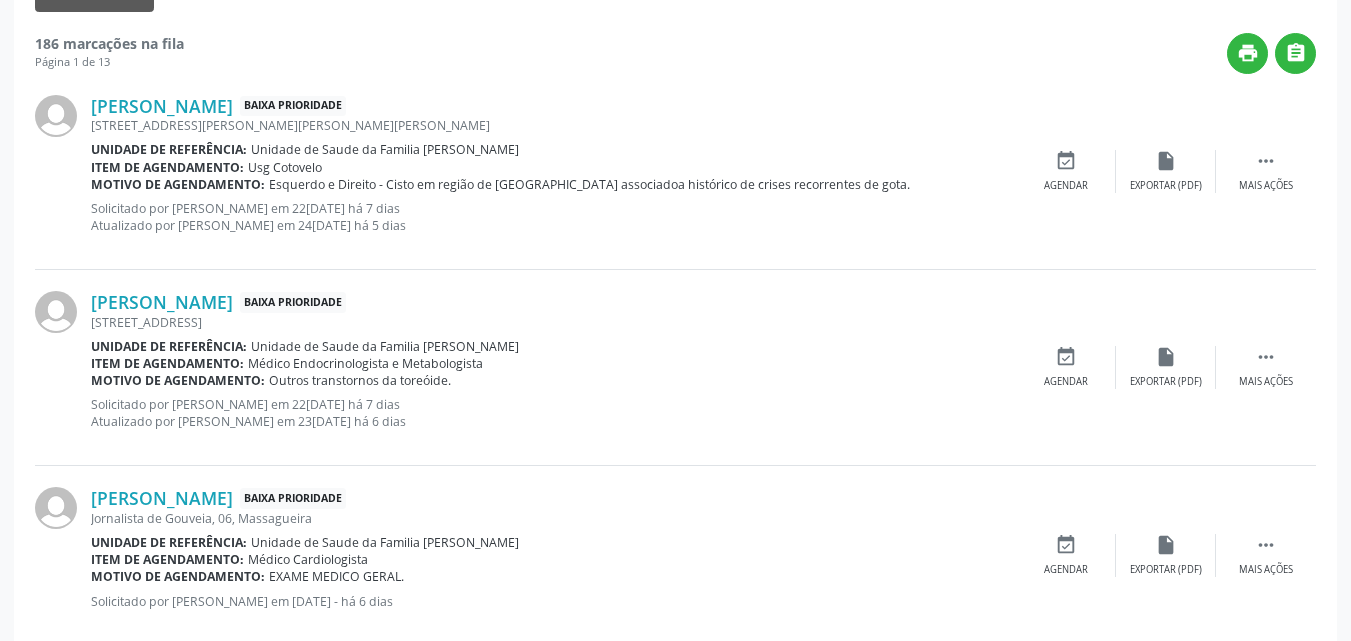 click on "Acompanhamento
Acompanhe a situação das marcações correntes e finalizadas
Relatórios
Ano de acompanhamento
2025
person_add
Nova marcação
Na fila   Agendados   Não compareceram
2025
Resolvidos
2025
Cancelados
2025
PESQUISAR
DATA DE SOLICITAÇÃO
01[DATE]té 29[DATE]
Prioridade
Todos         Todos   Baixa Prioridade   Média Prioridade   Alta Prioridade
Nenhum resultado encontrado para: "   "
Não há nenhuma opção para ser exibida.
Filtrar
Grupo/Subgrupo
Selecione um grupo ou subgrupo
Todos os grupos e subgrupos
01 - Ações de promoção e prevenção em saúde
01.01 - Ações coletivas/individuais em saúde
01.02 - Vigilância em saúde" at bounding box center (675, 1241) 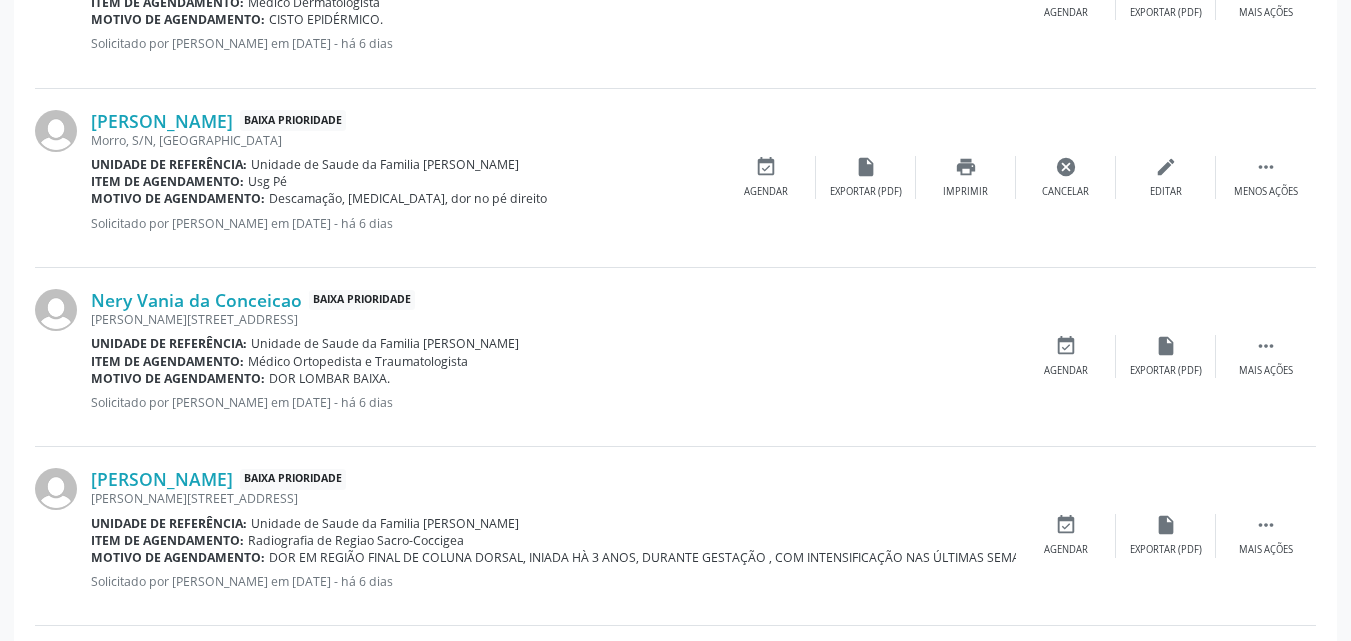 scroll, scrollTop: 1997, scrollLeft: 0, axis: vertical 